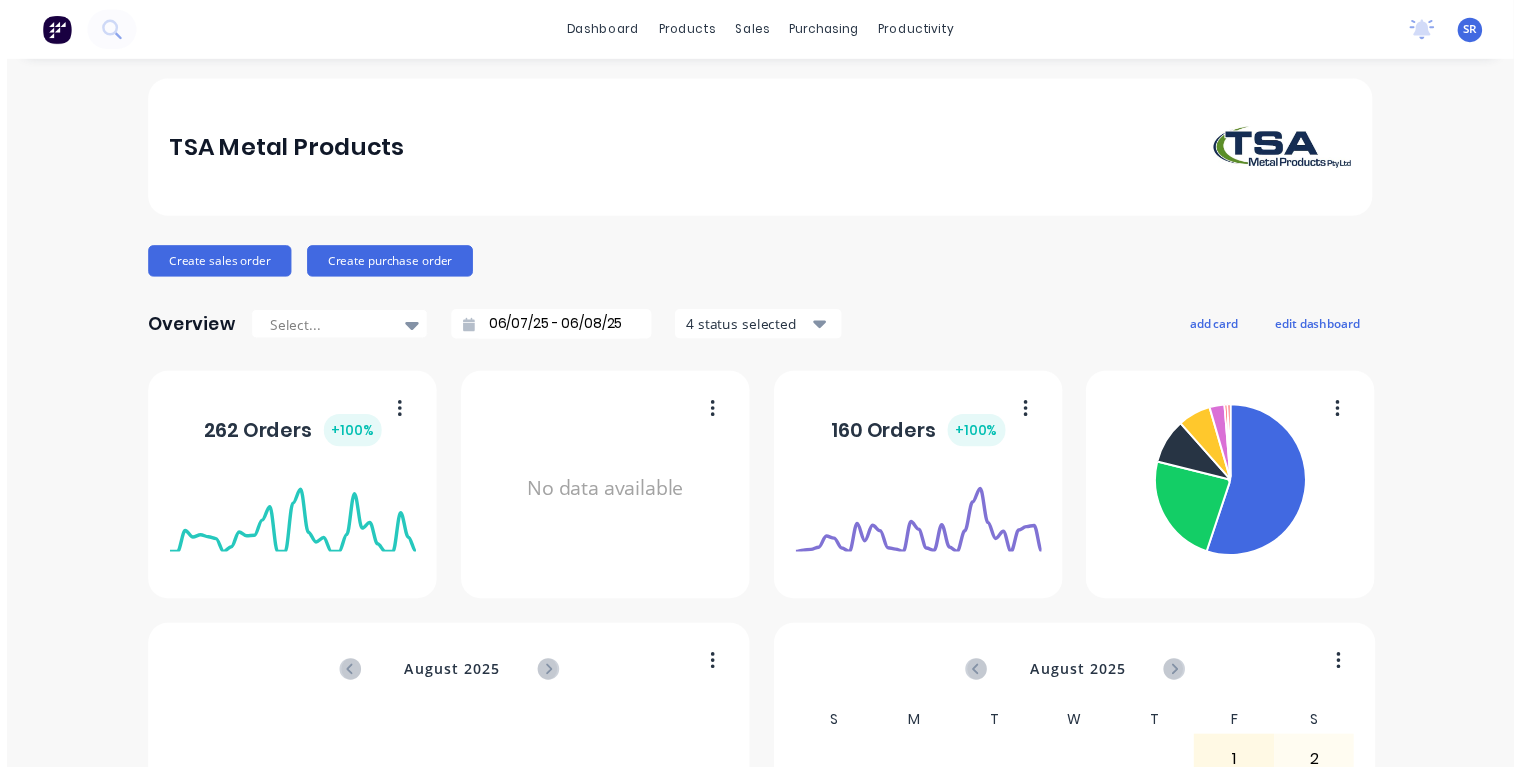 scroll, scrollTop: 0, scrollLeft: 0, axis: both 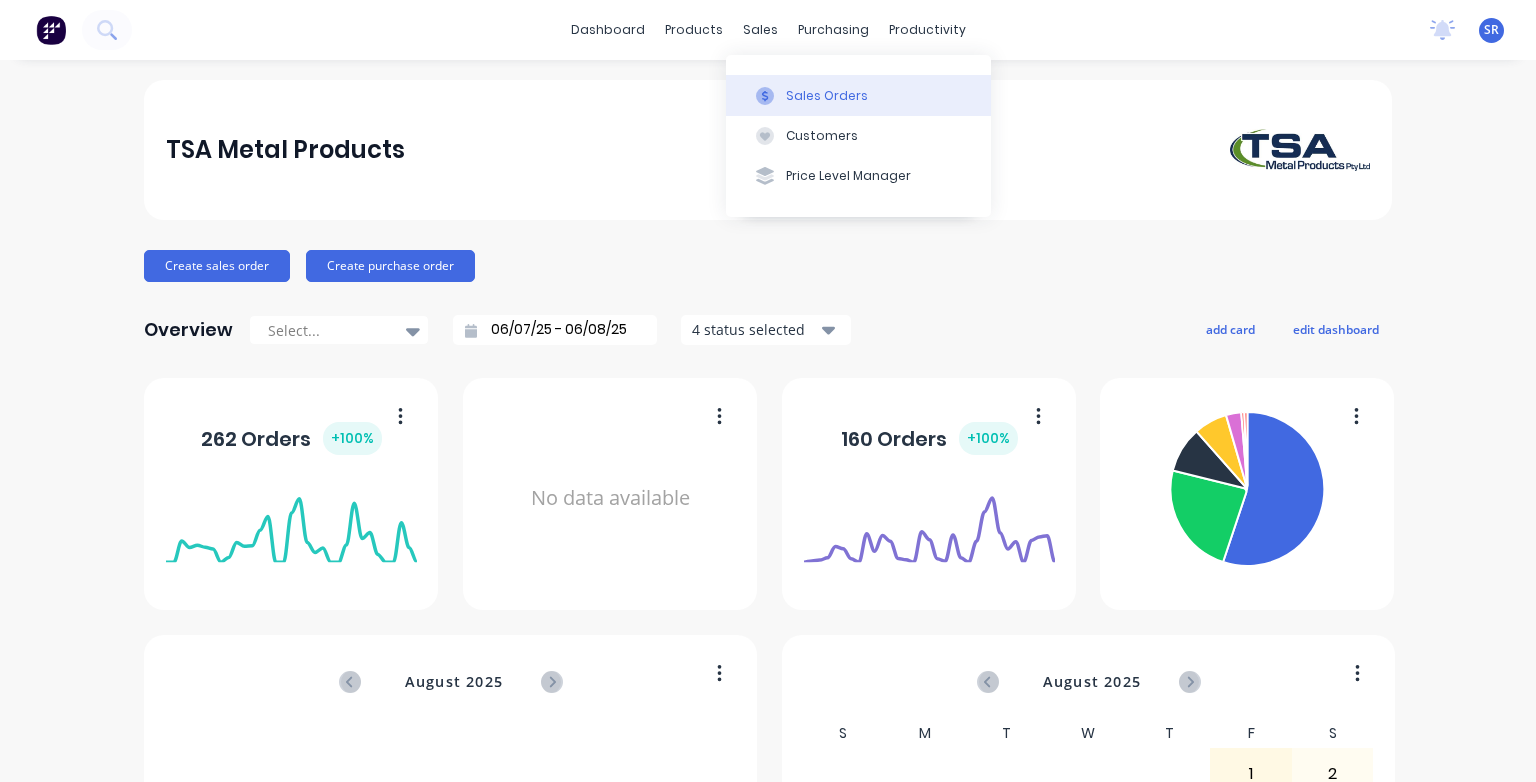 click on "Sales Orders" at bounding box center (858, 95) 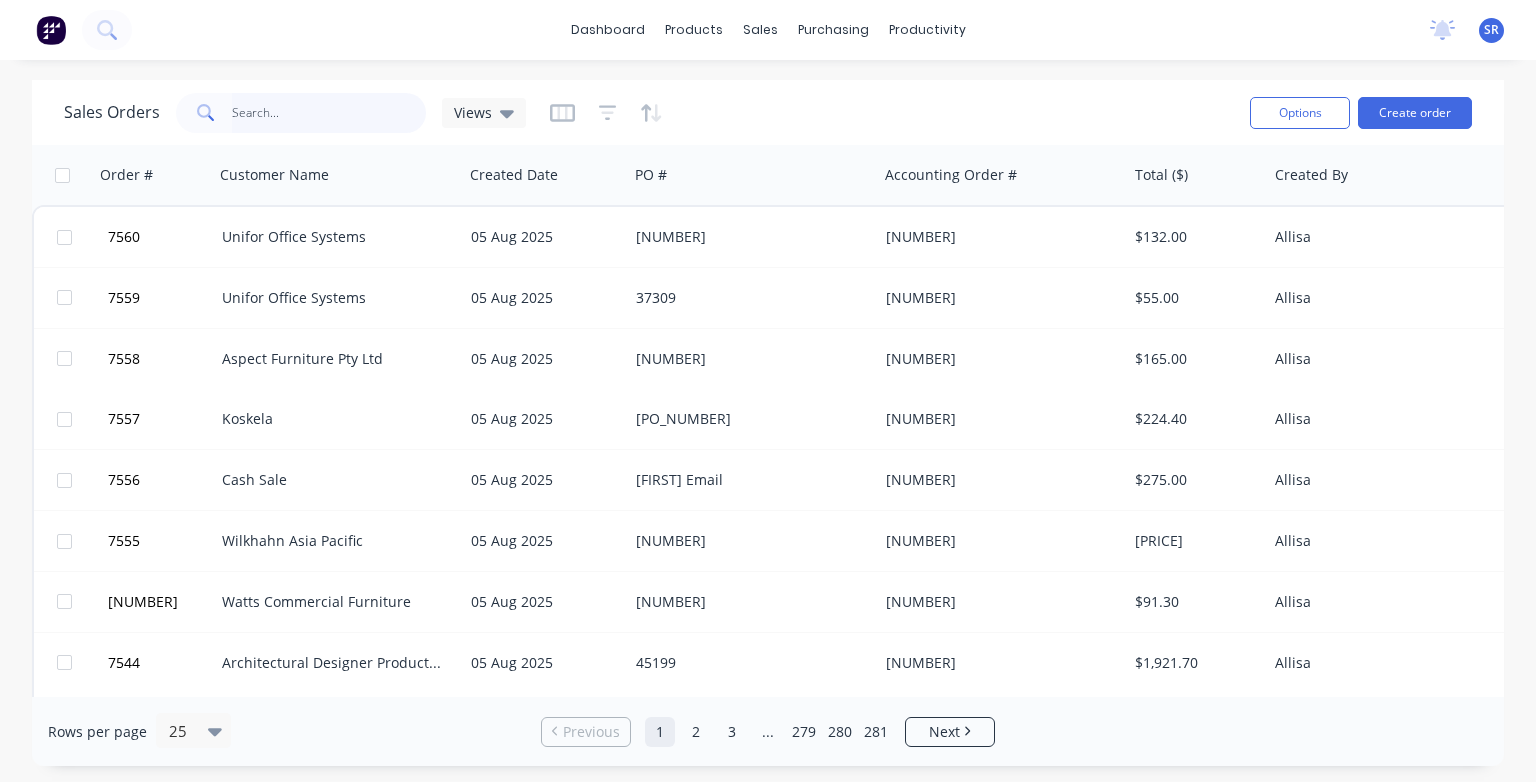 click at bounding box center (329, 113) 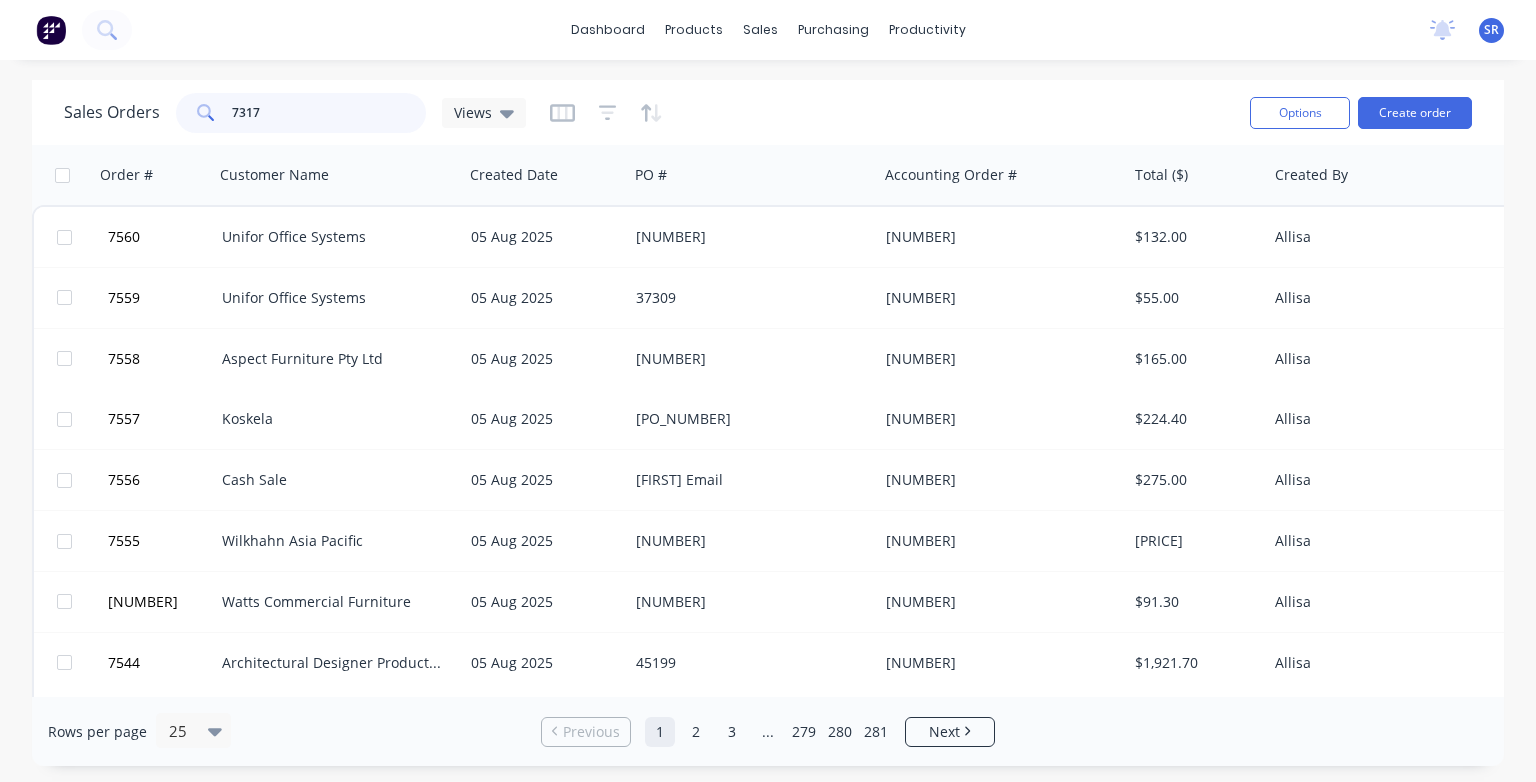 type on "7317" 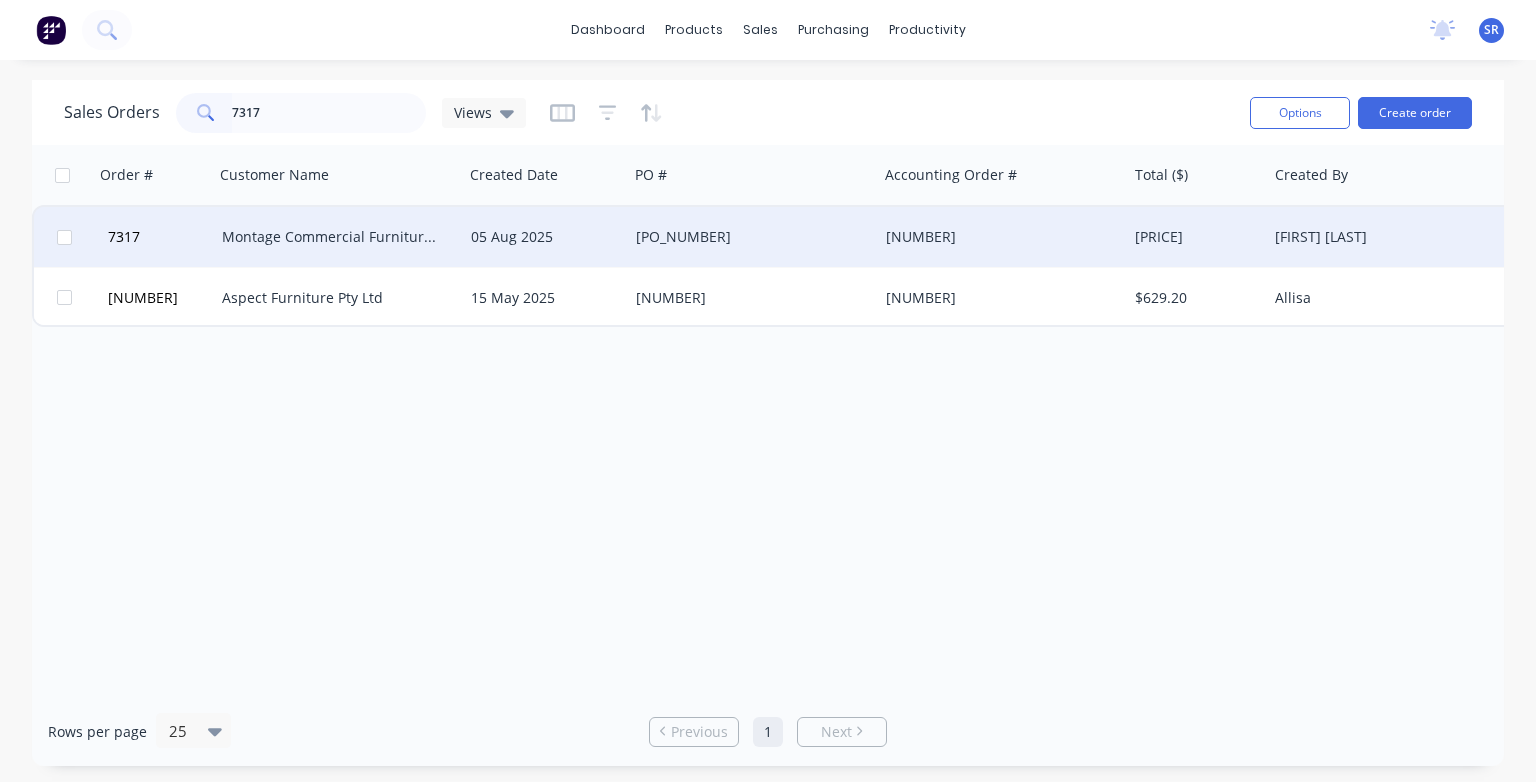 click on "05 Aug 2025" at bounding box center (545, 237) 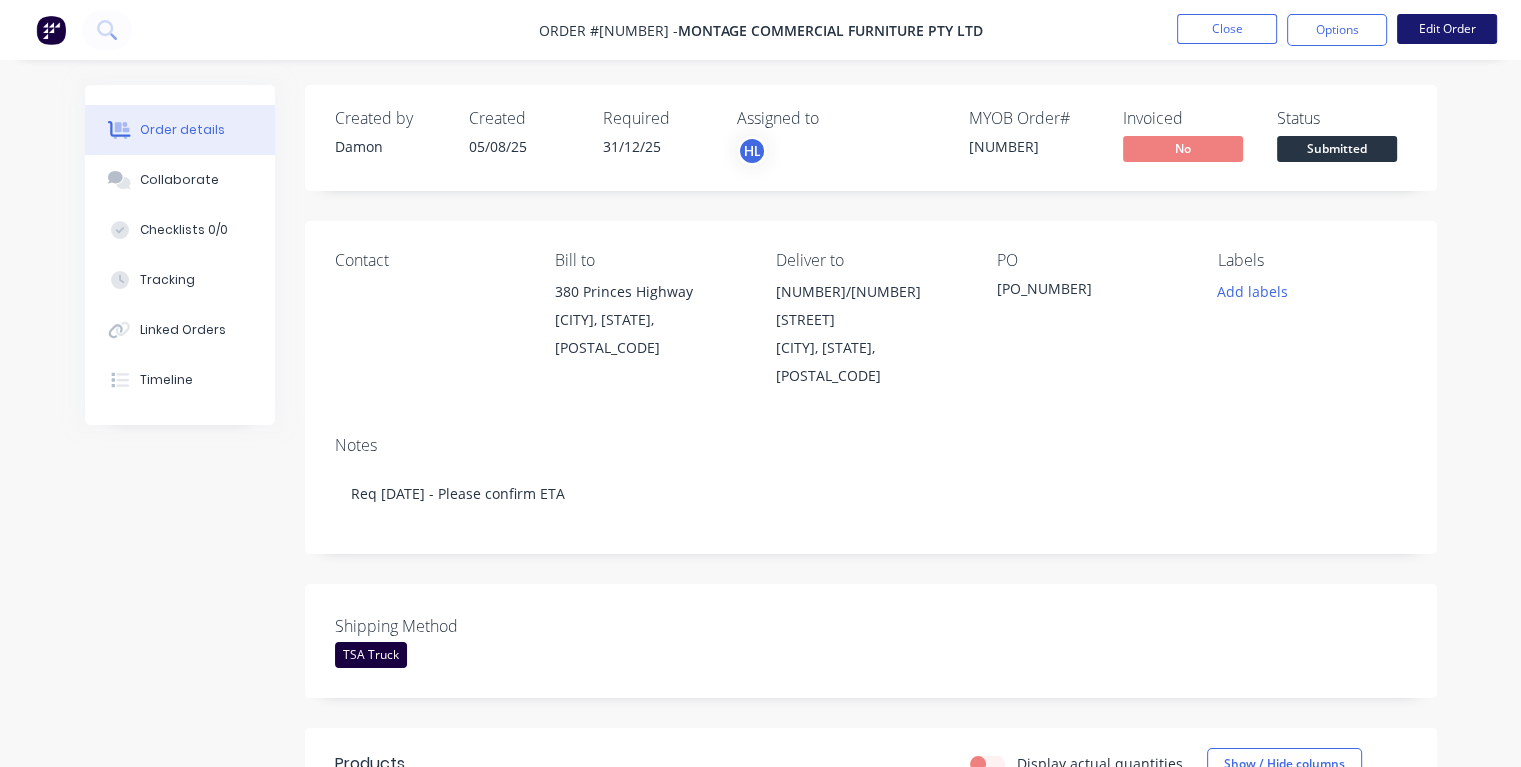 click on "Edit Order" at bounding box center [1447, 29] 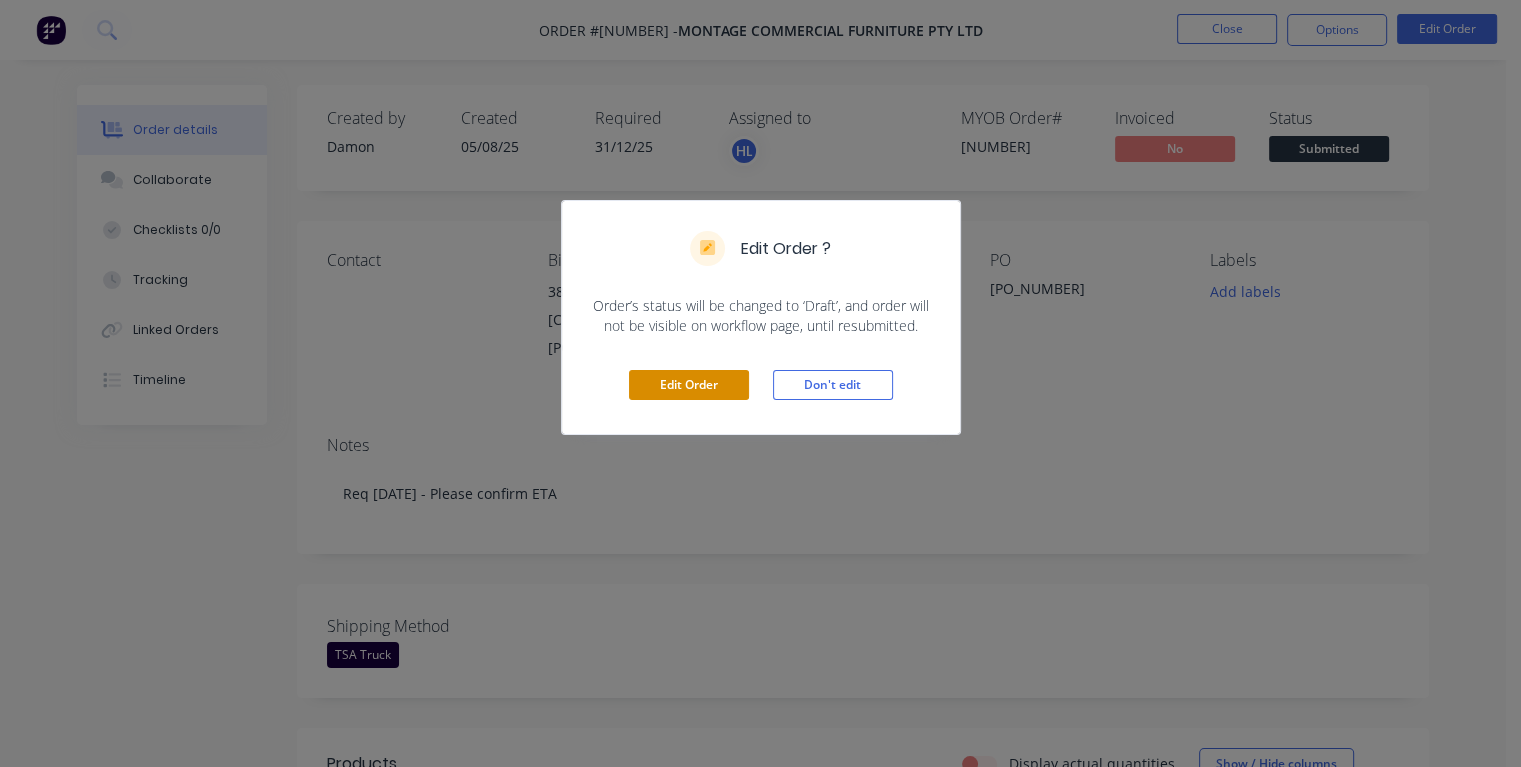 click on "Edit Order" at bounding box center [689, 385] 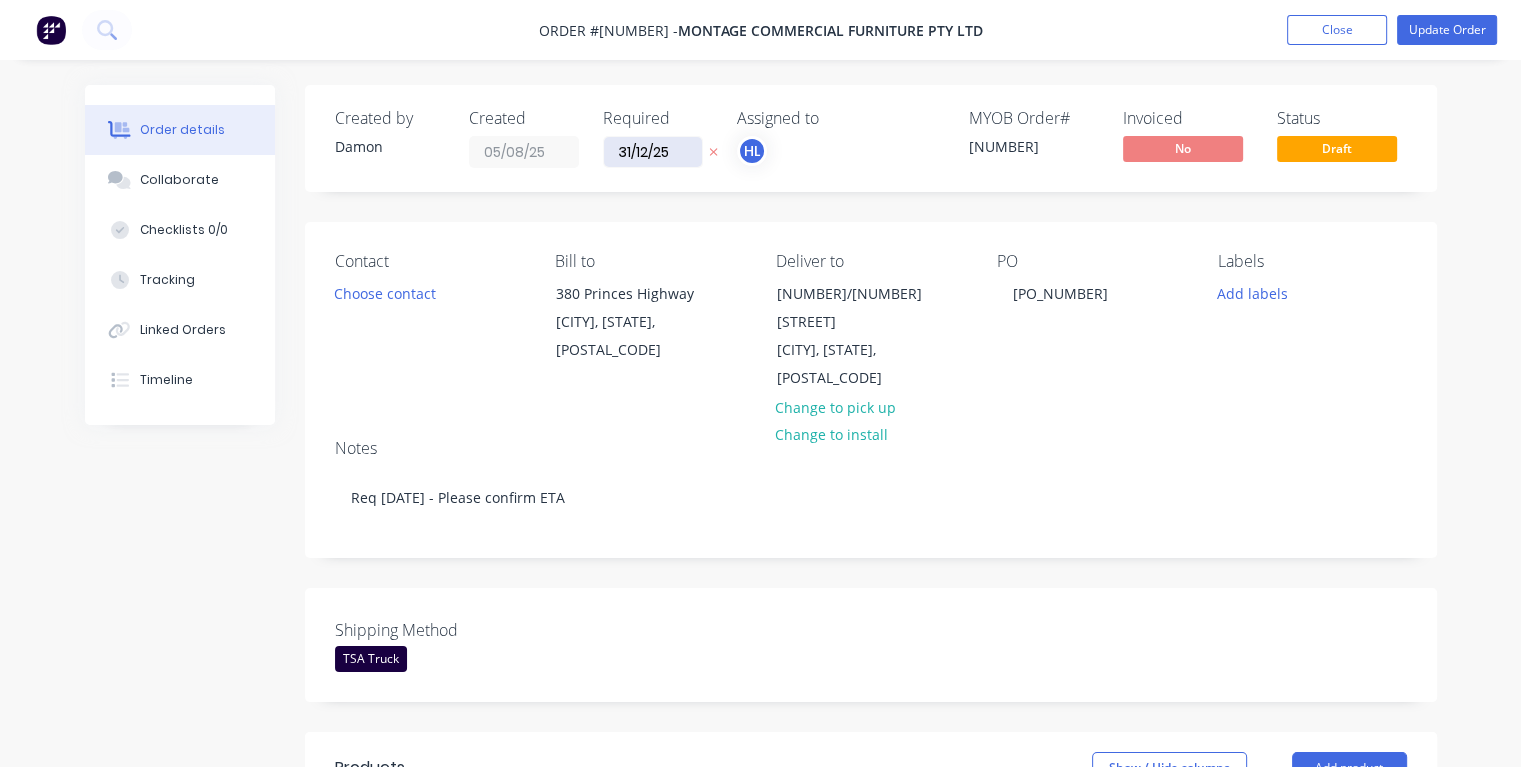 drag, startPoint x: 675, startPoint y: 150, endPoint x: 618, endPoint y: 153, distance: 57.07889 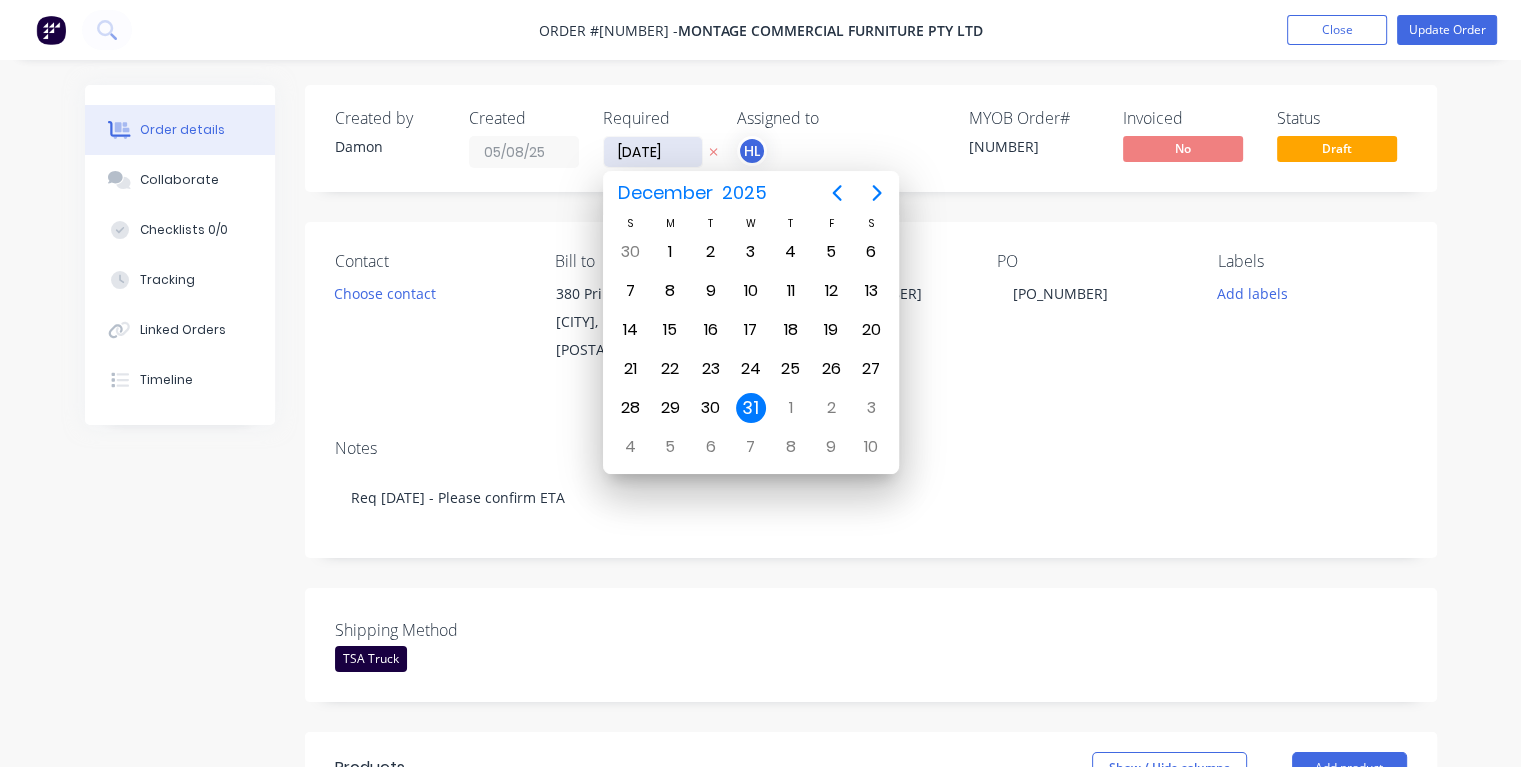 type on "22/08/25" 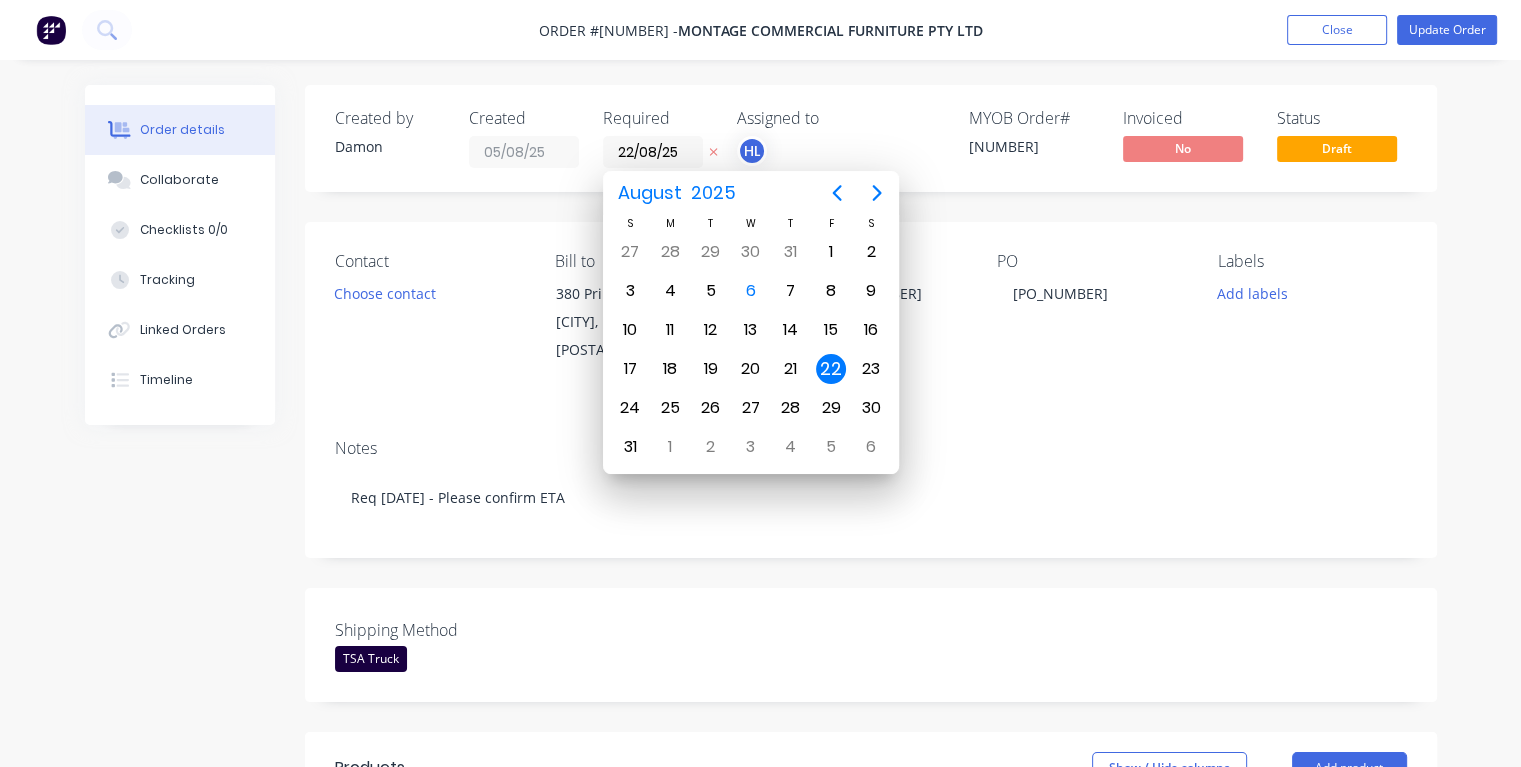 click on "22" at bounding box center [831, 369] 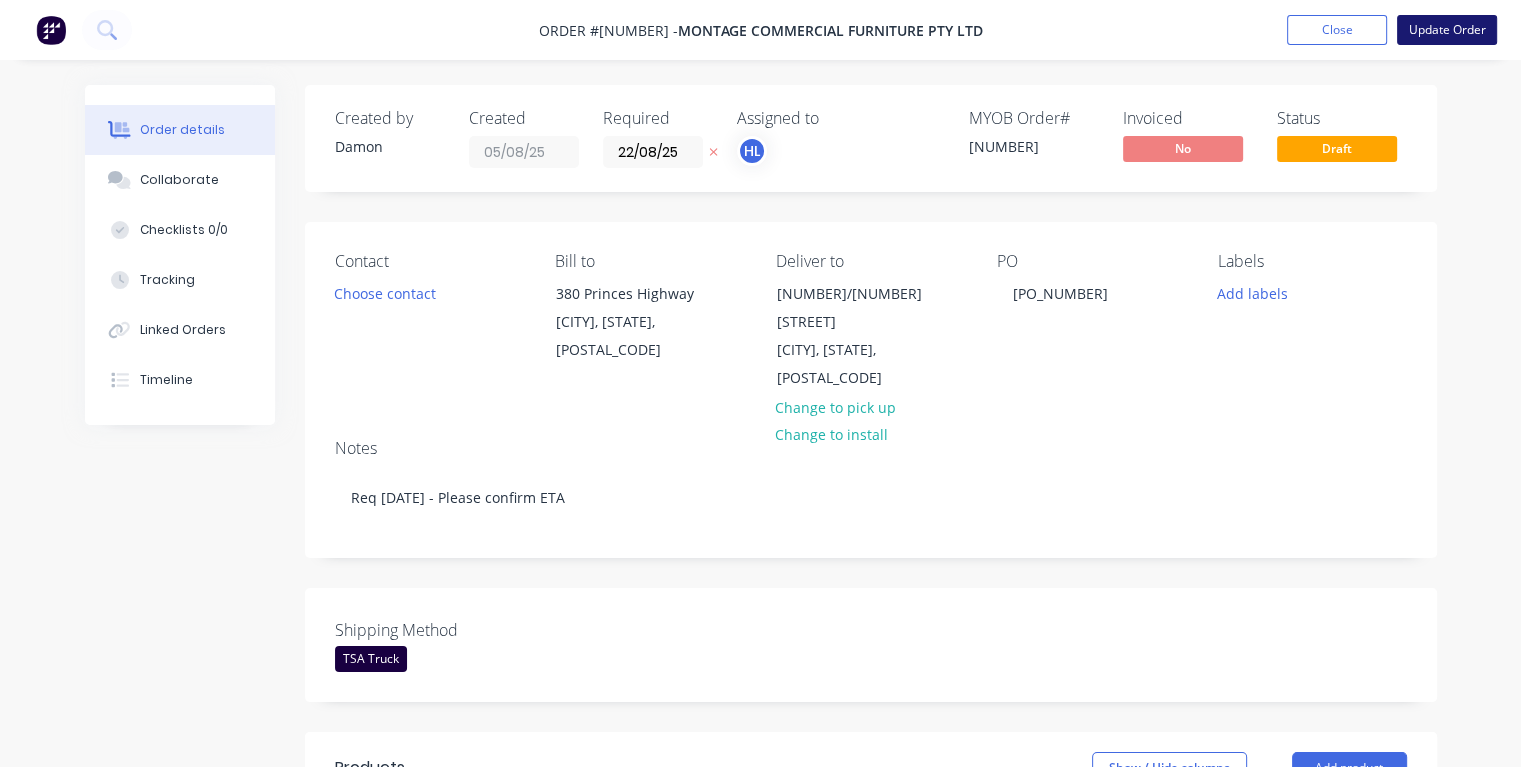 click on "Update Order" at bounding box center (1447, 30) 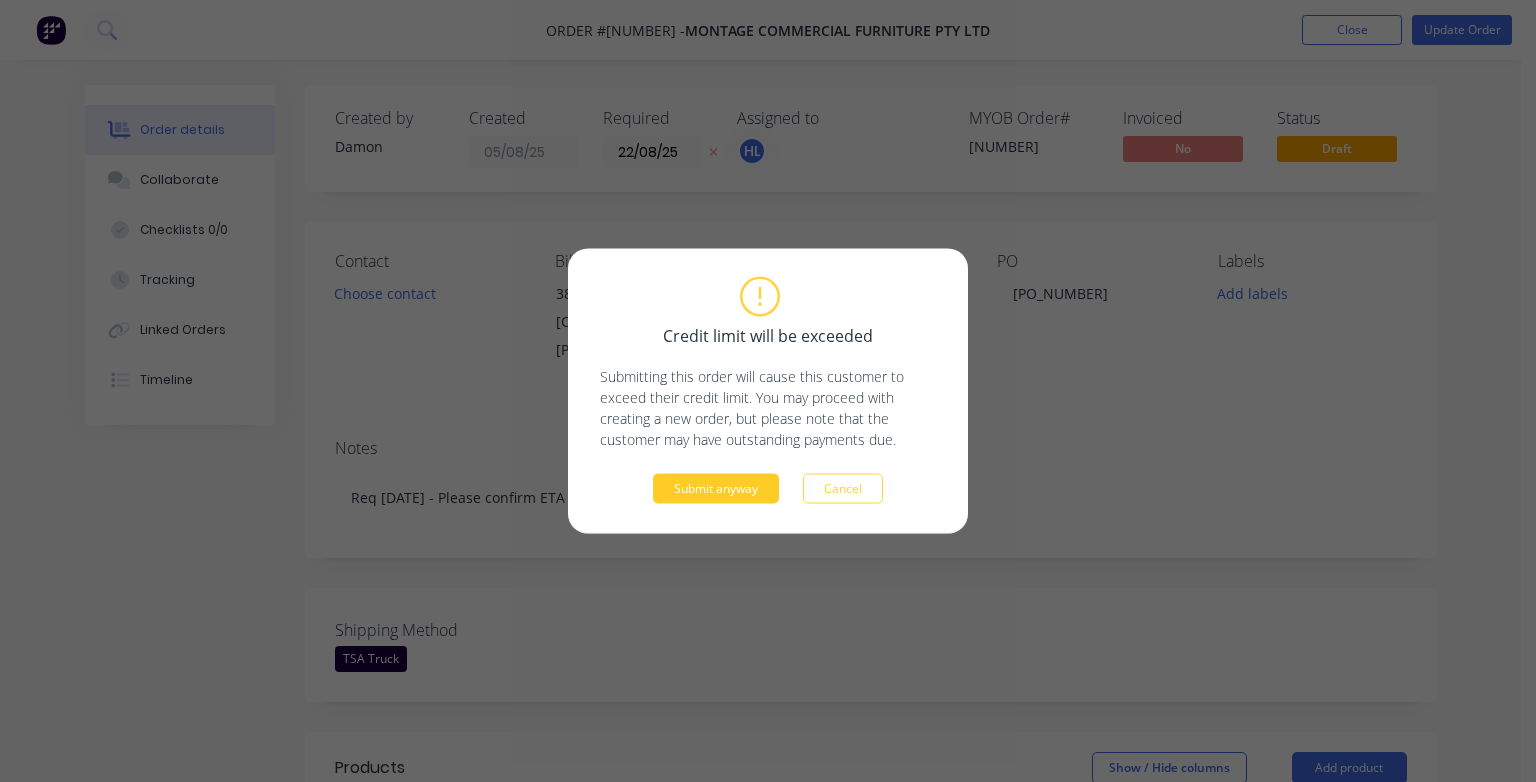 click on "Submit anyway" at bounding box center (716, 489) 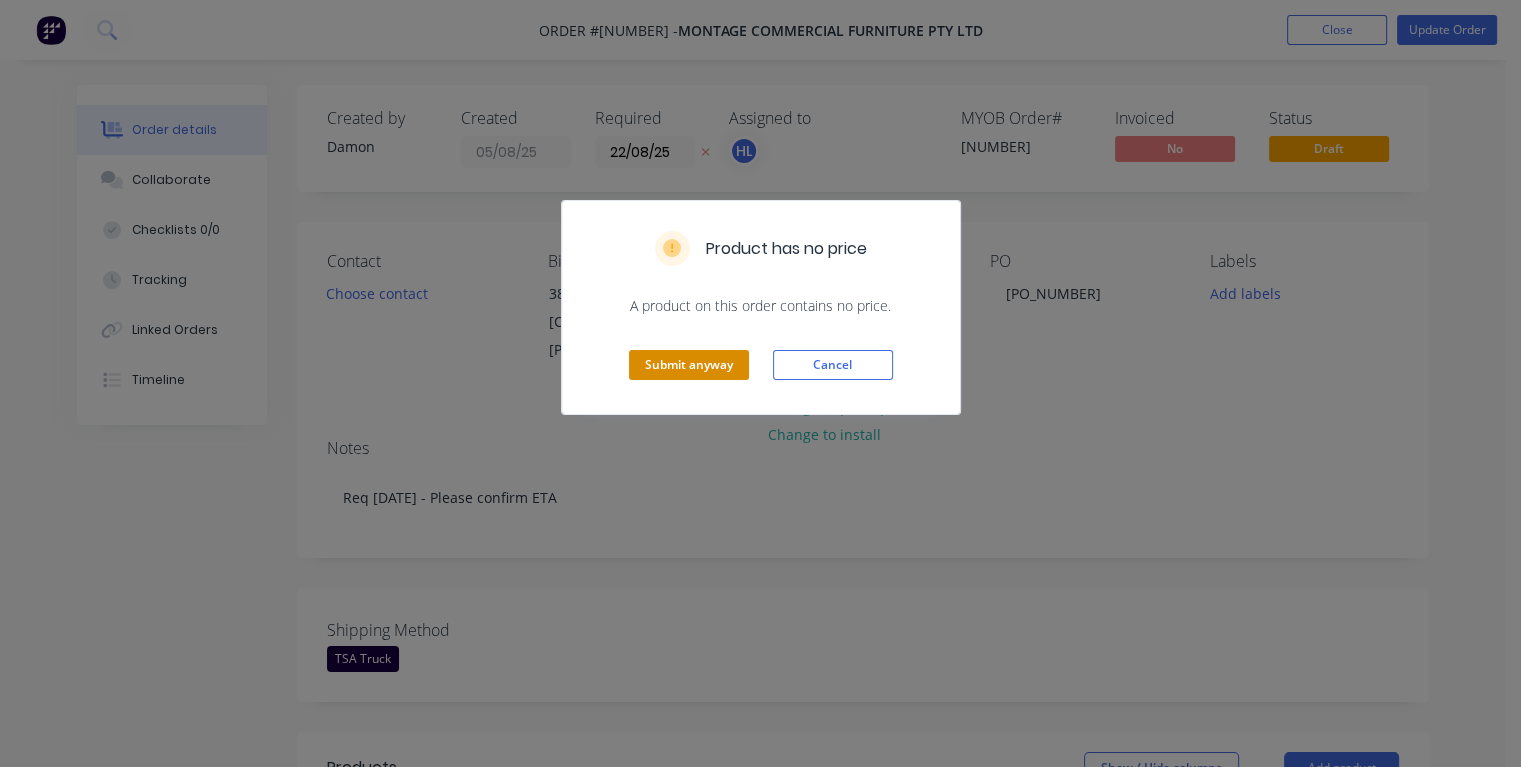 click on "Submit anyway" at bounding box center [689, 365] 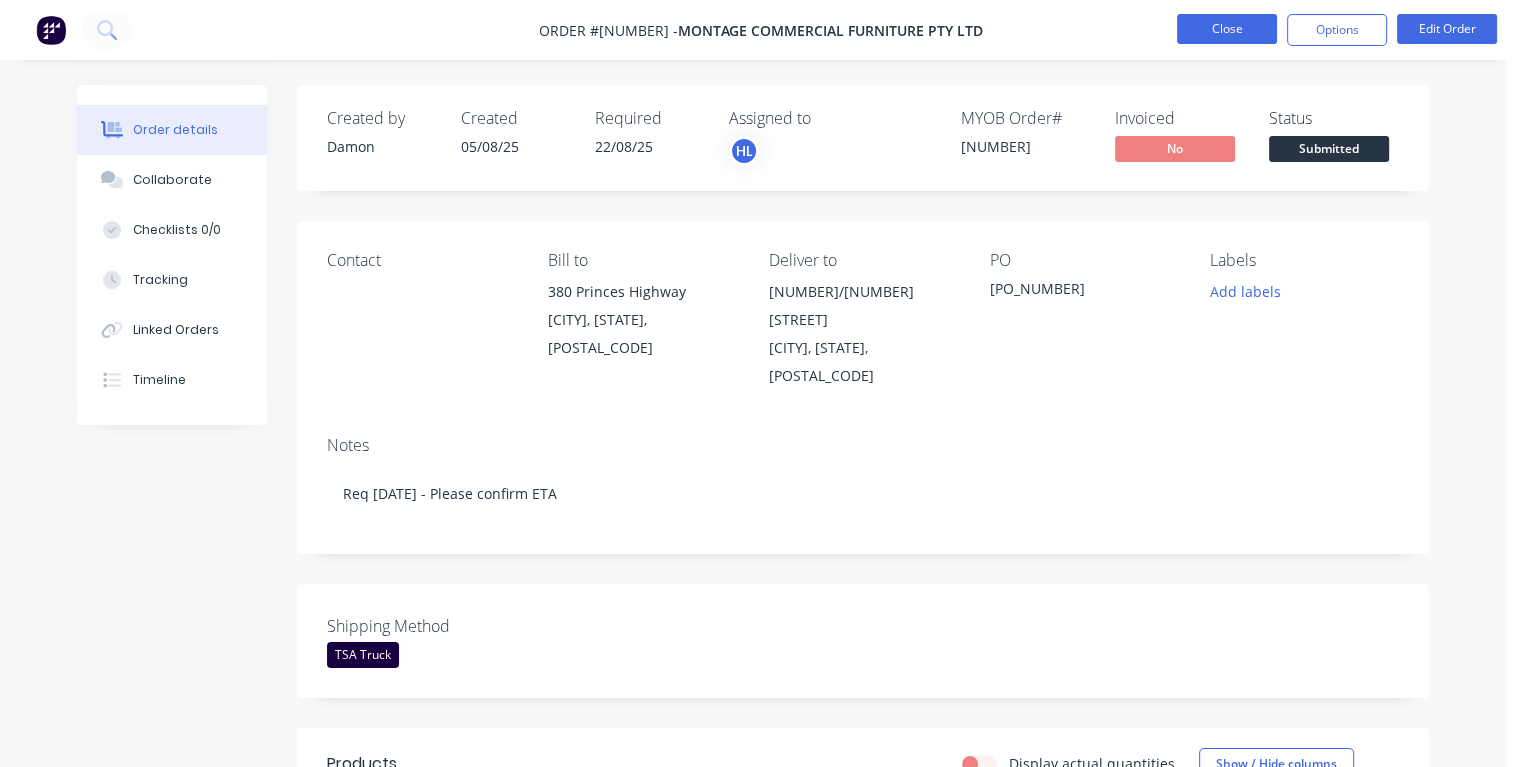 click on "Close" at bounding box center [1227, 29] 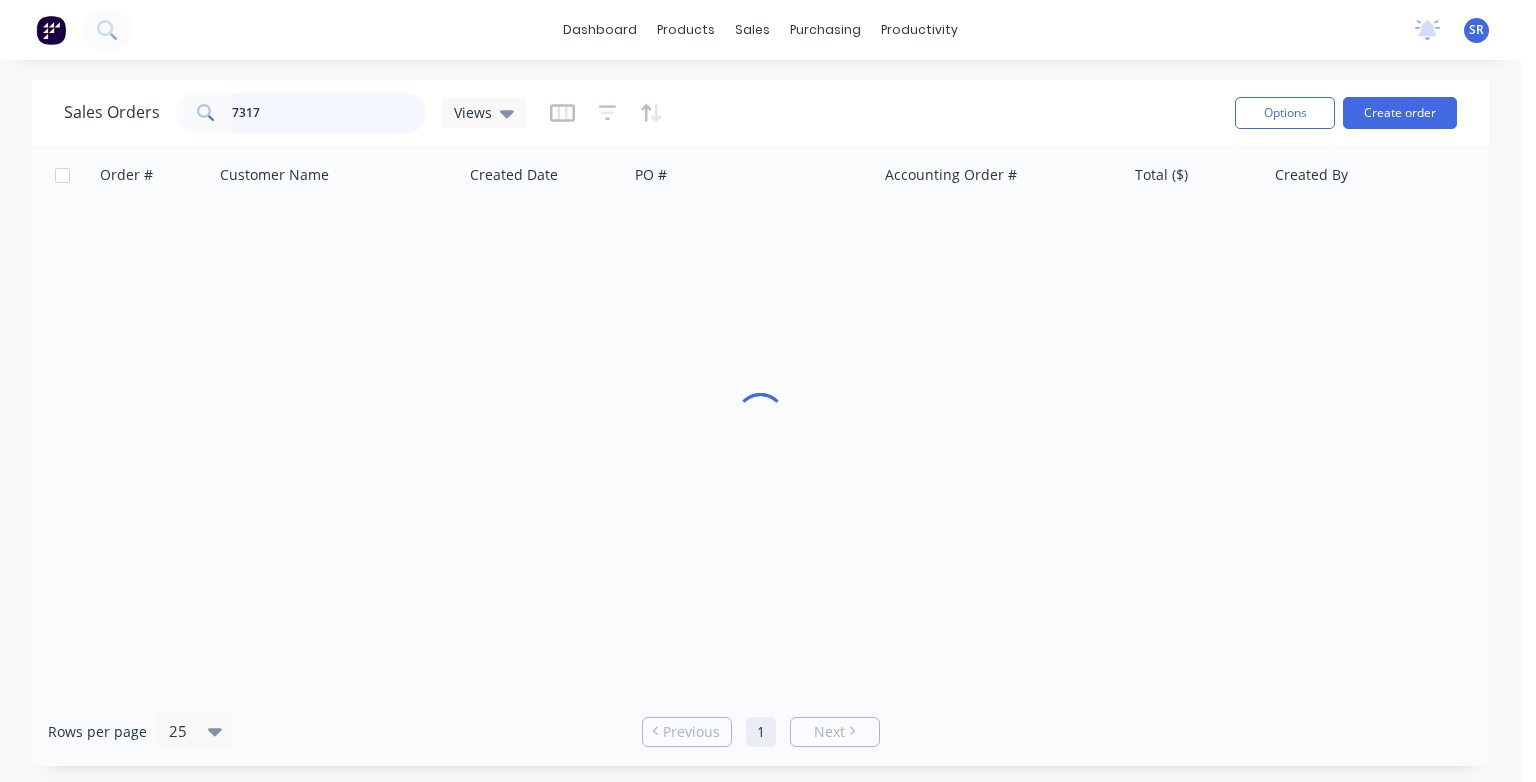 click on "7317" at bounding box center (329, 113) 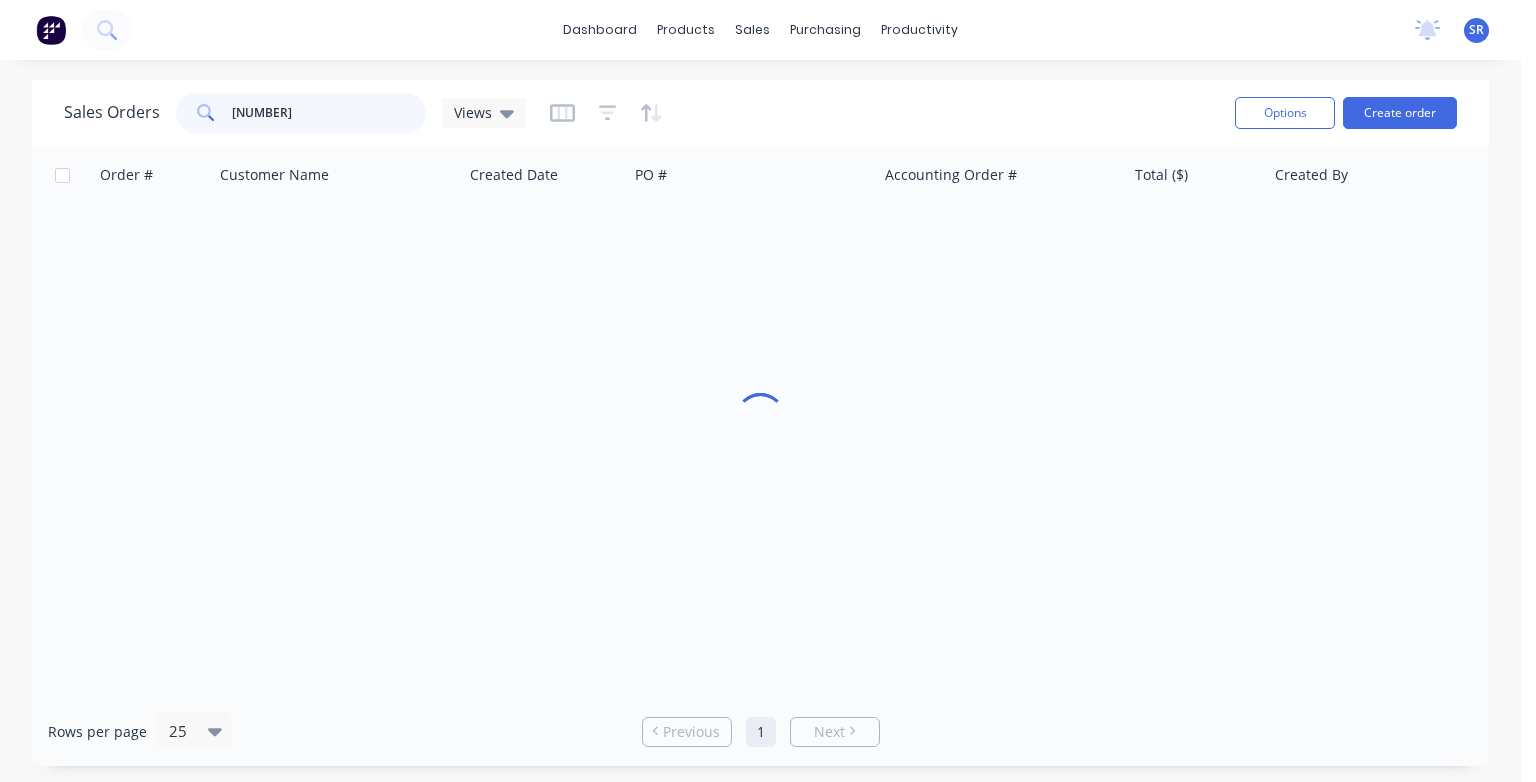 type on "[NUMBER]" 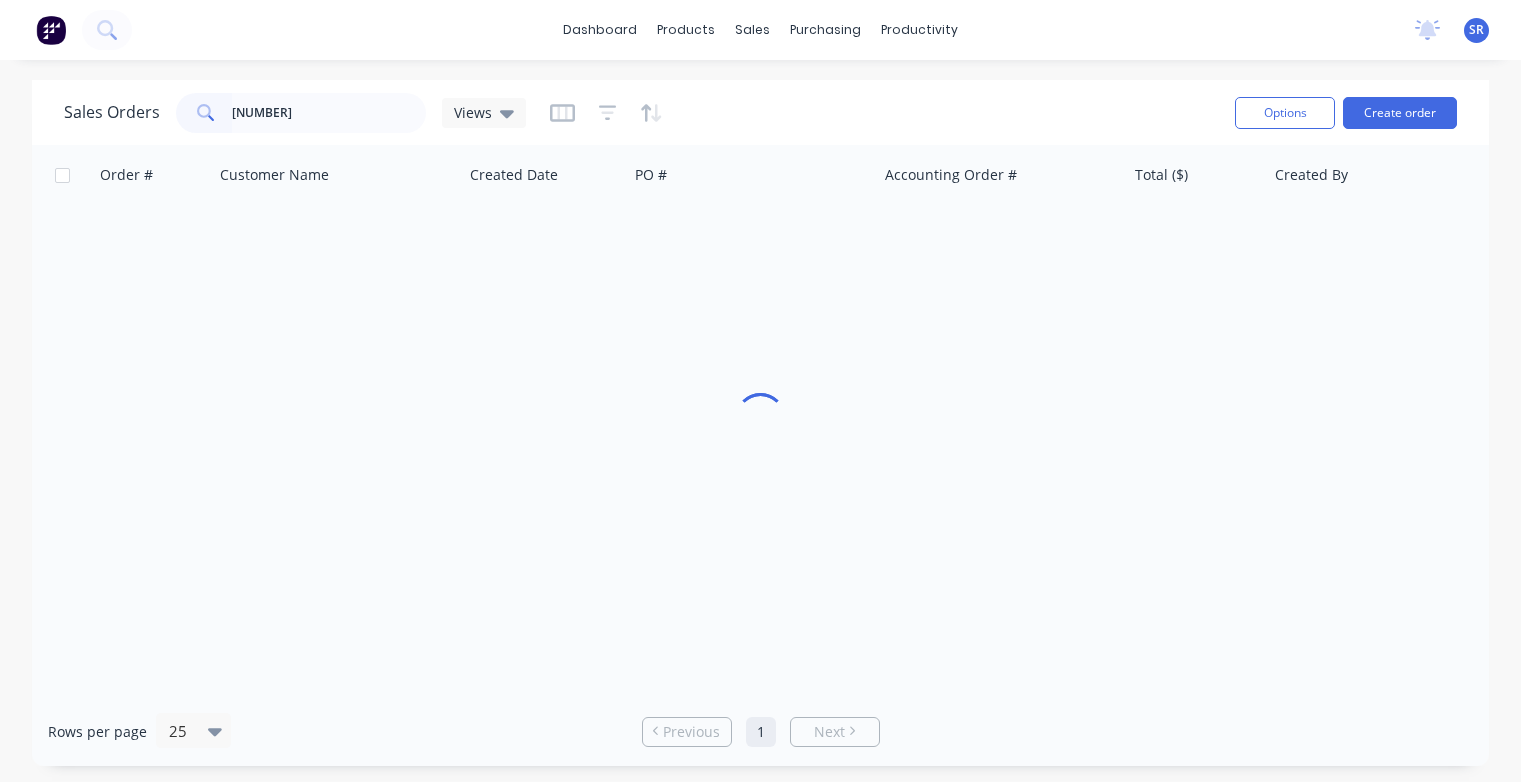 type 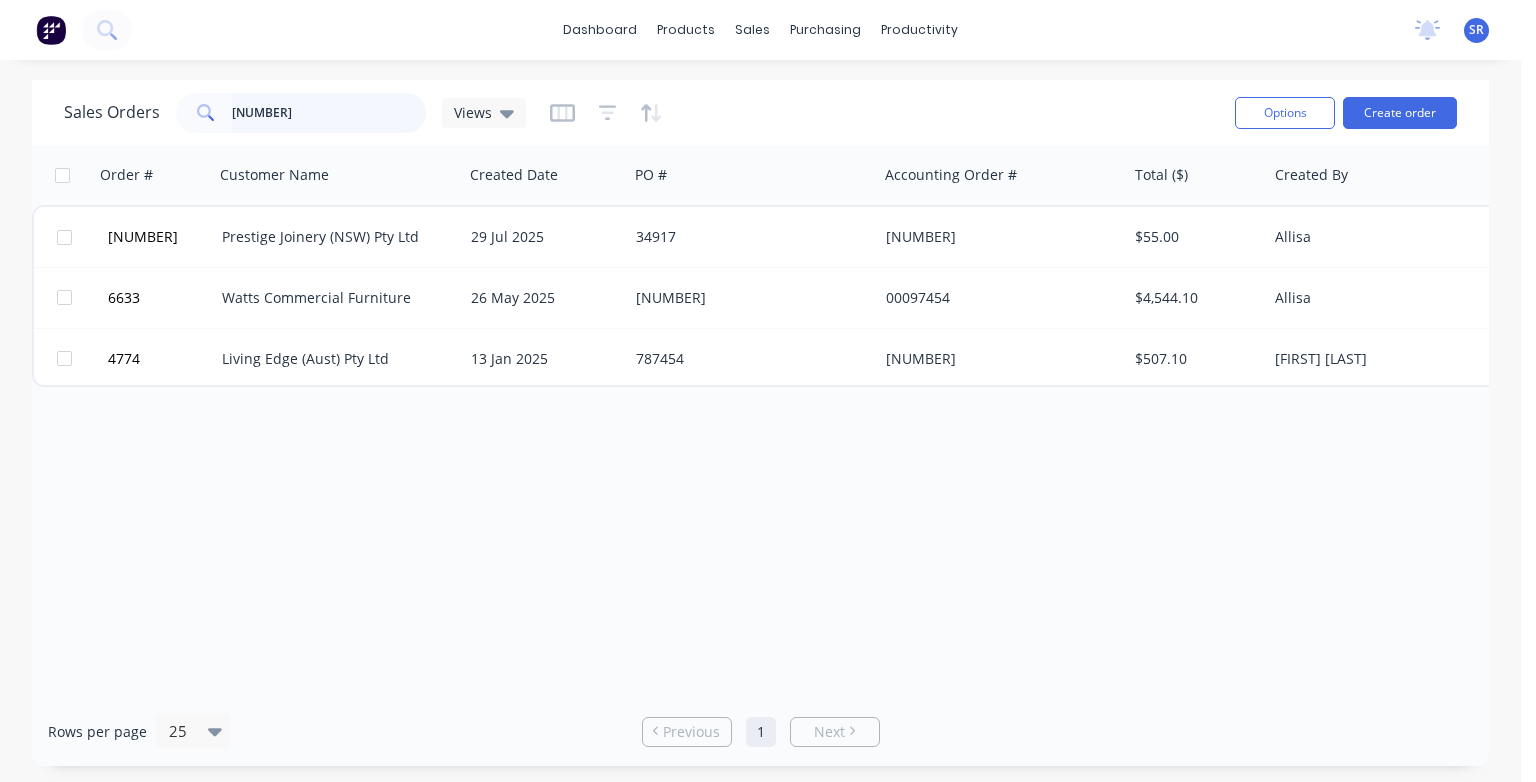 click on "[NUMBER]" at bounding box center (329, 113) 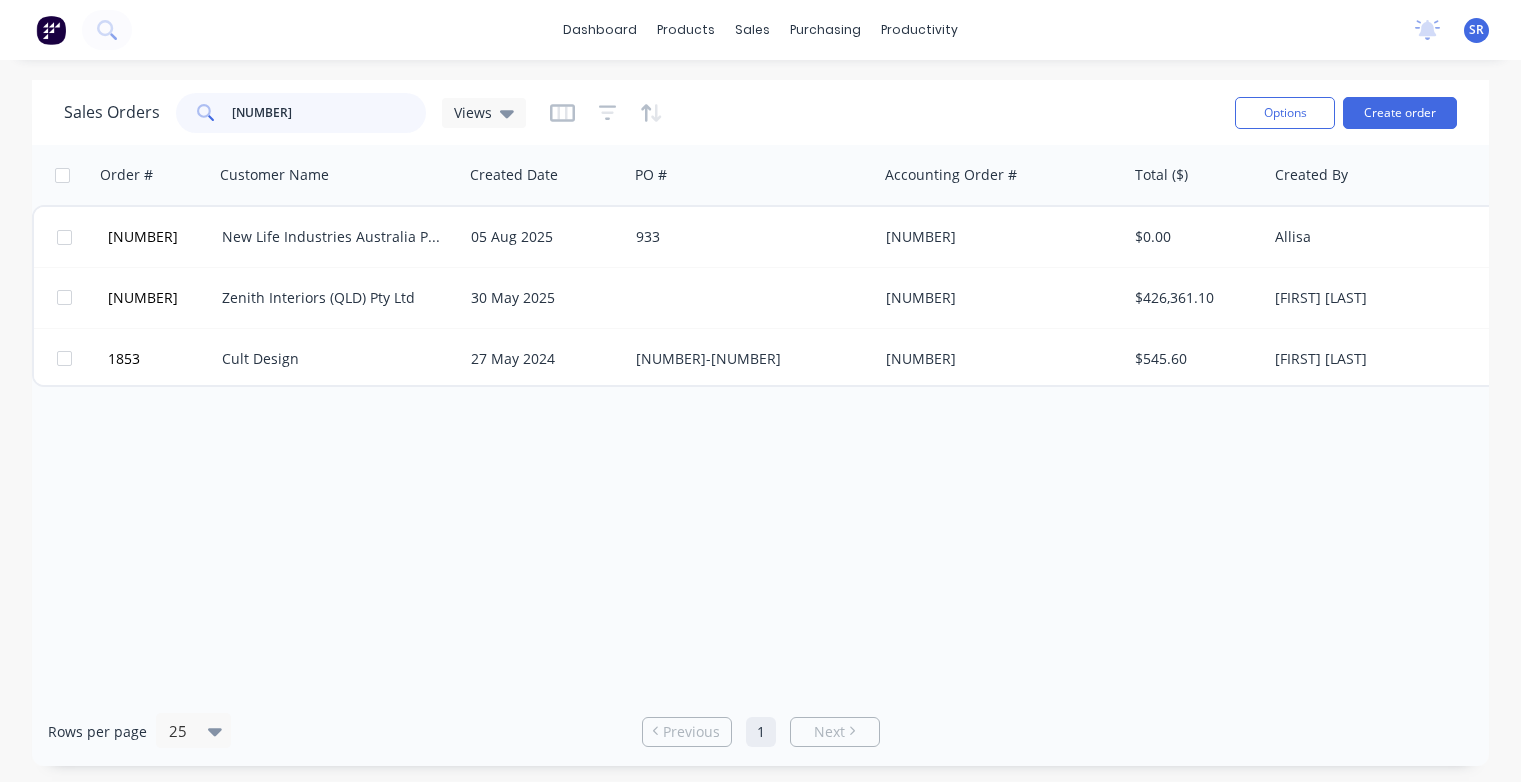 type on "[NUMBER]" 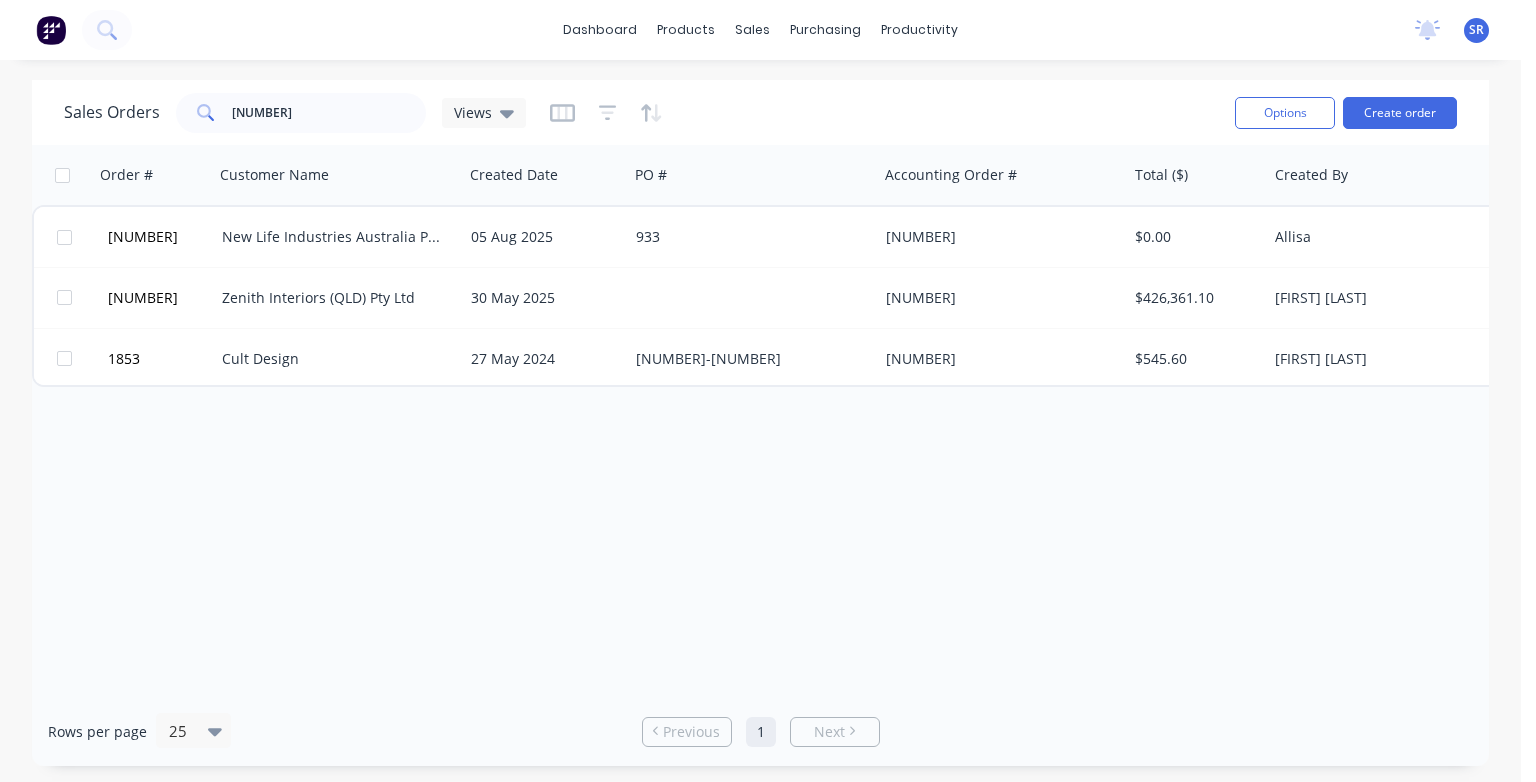 click on "New Life Industries Australia Pty Ltd" at bounding box center [333, 237] 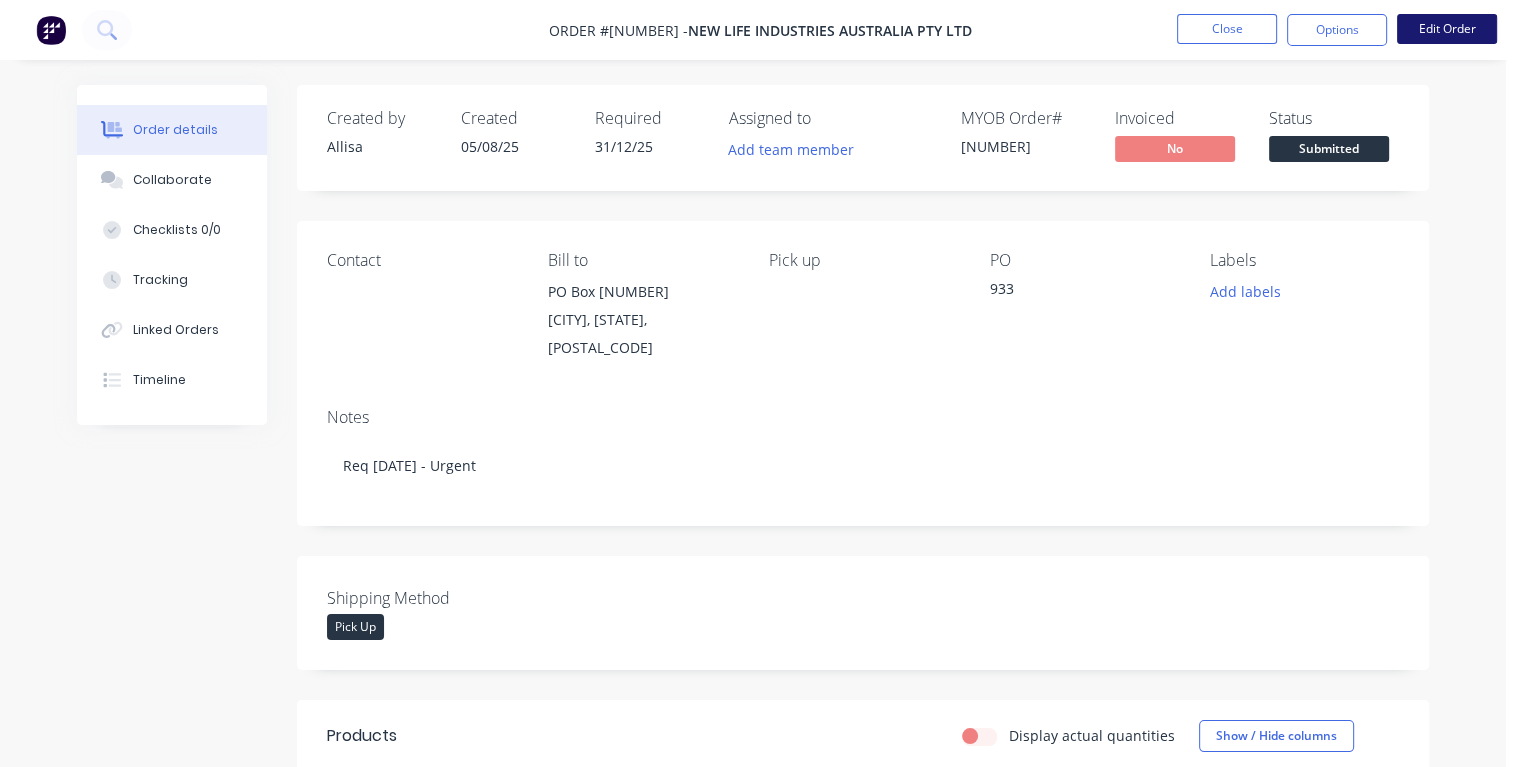 click on "Edit Order" at bounding box center (1447, 29) 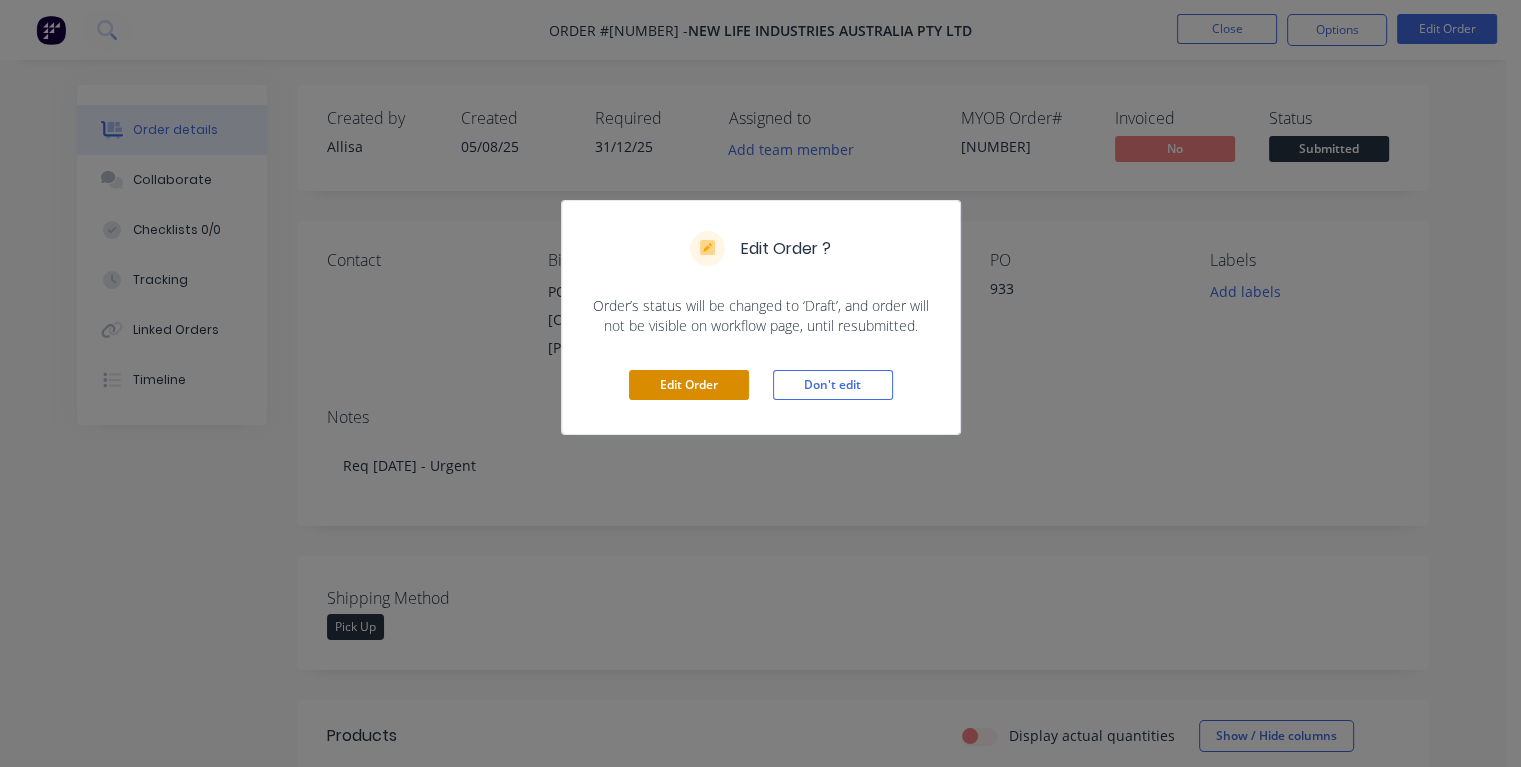 click on "Edit Order" at bounding box center (689, 385) 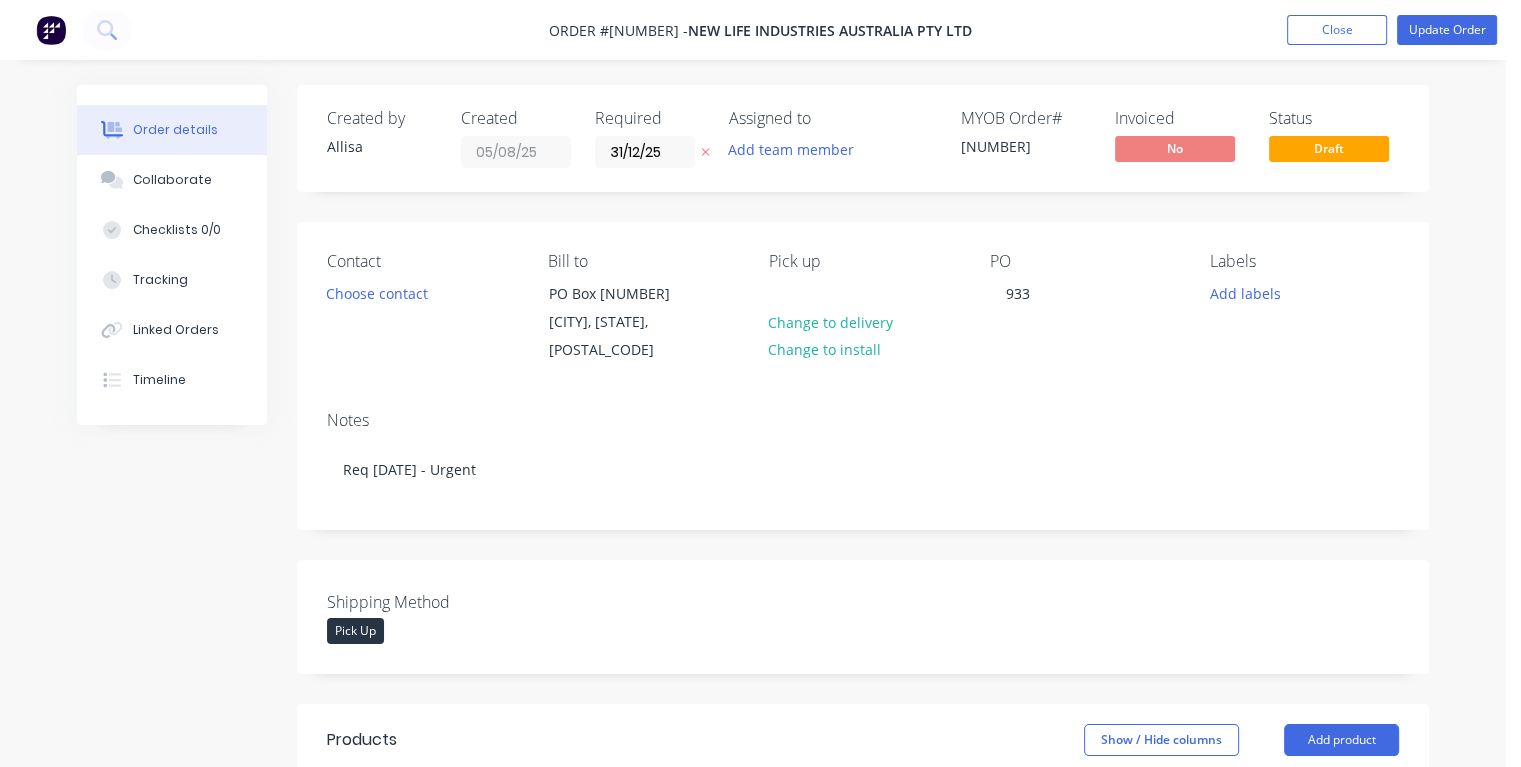 drag, startPoint x: 666, startPoint y: 146, endPoint x: 581, endPoint y: 152, distance: 85.2115 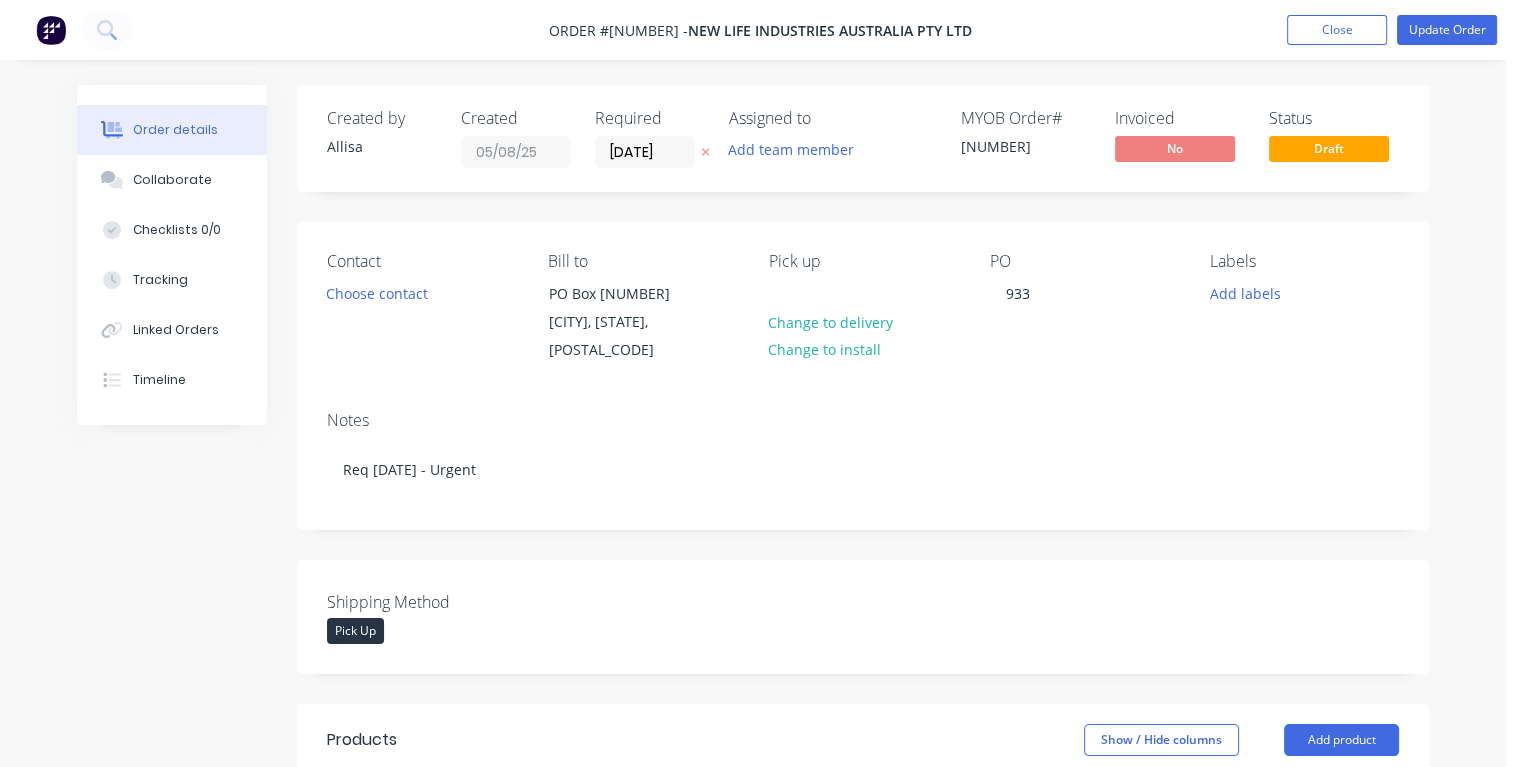 type on "11/08/25" 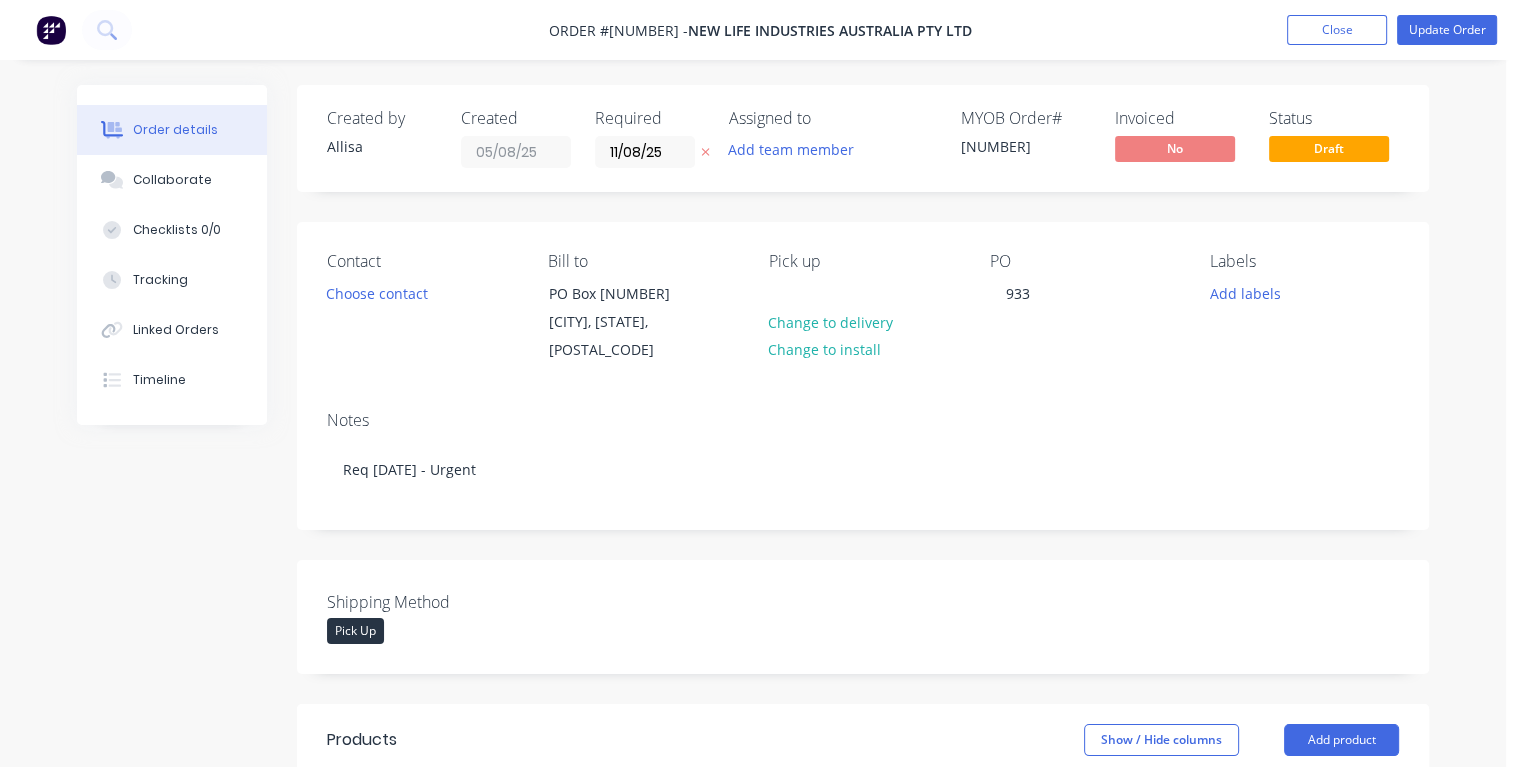 type 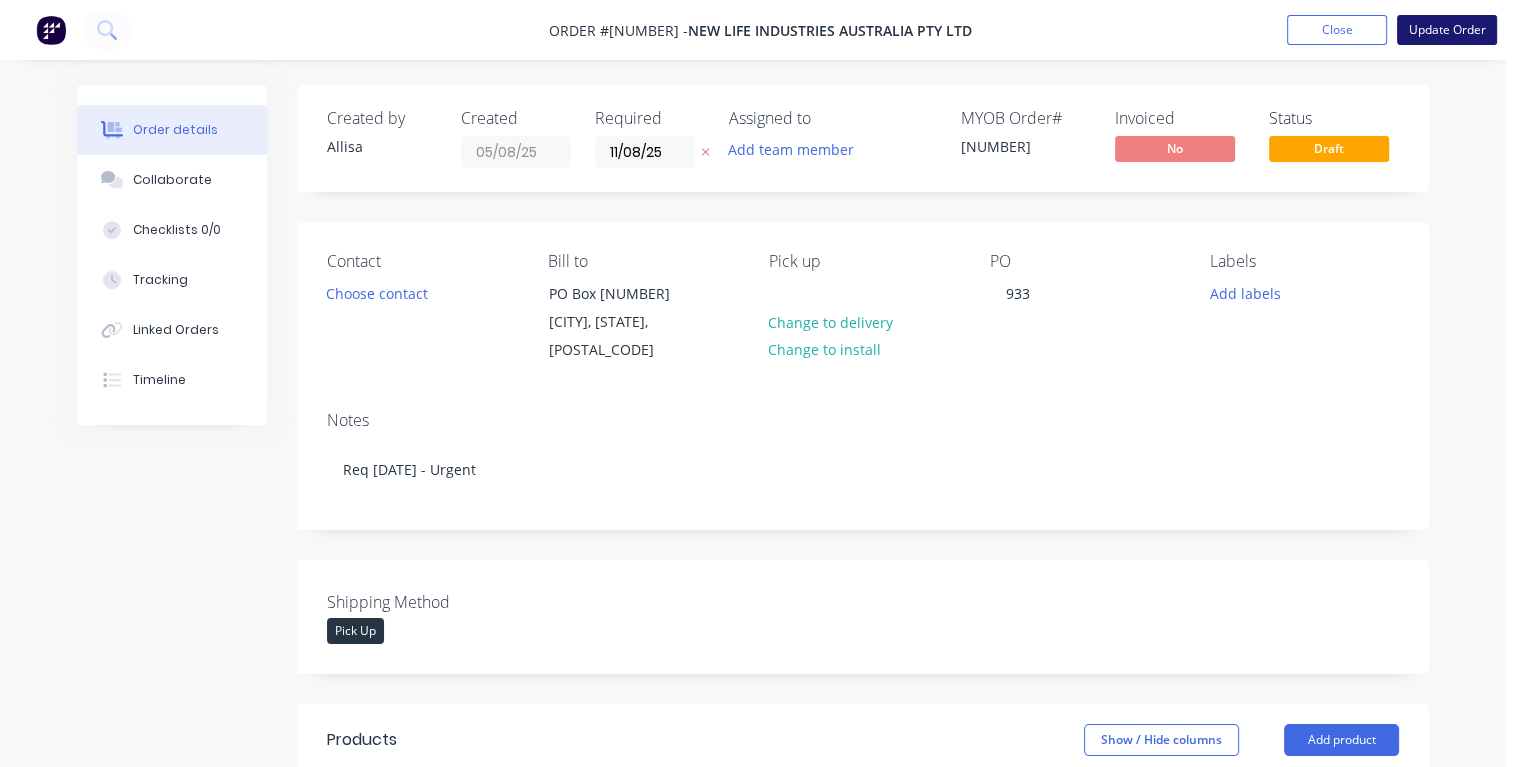 click on "Update Order" at bounding box center (1447, 30) 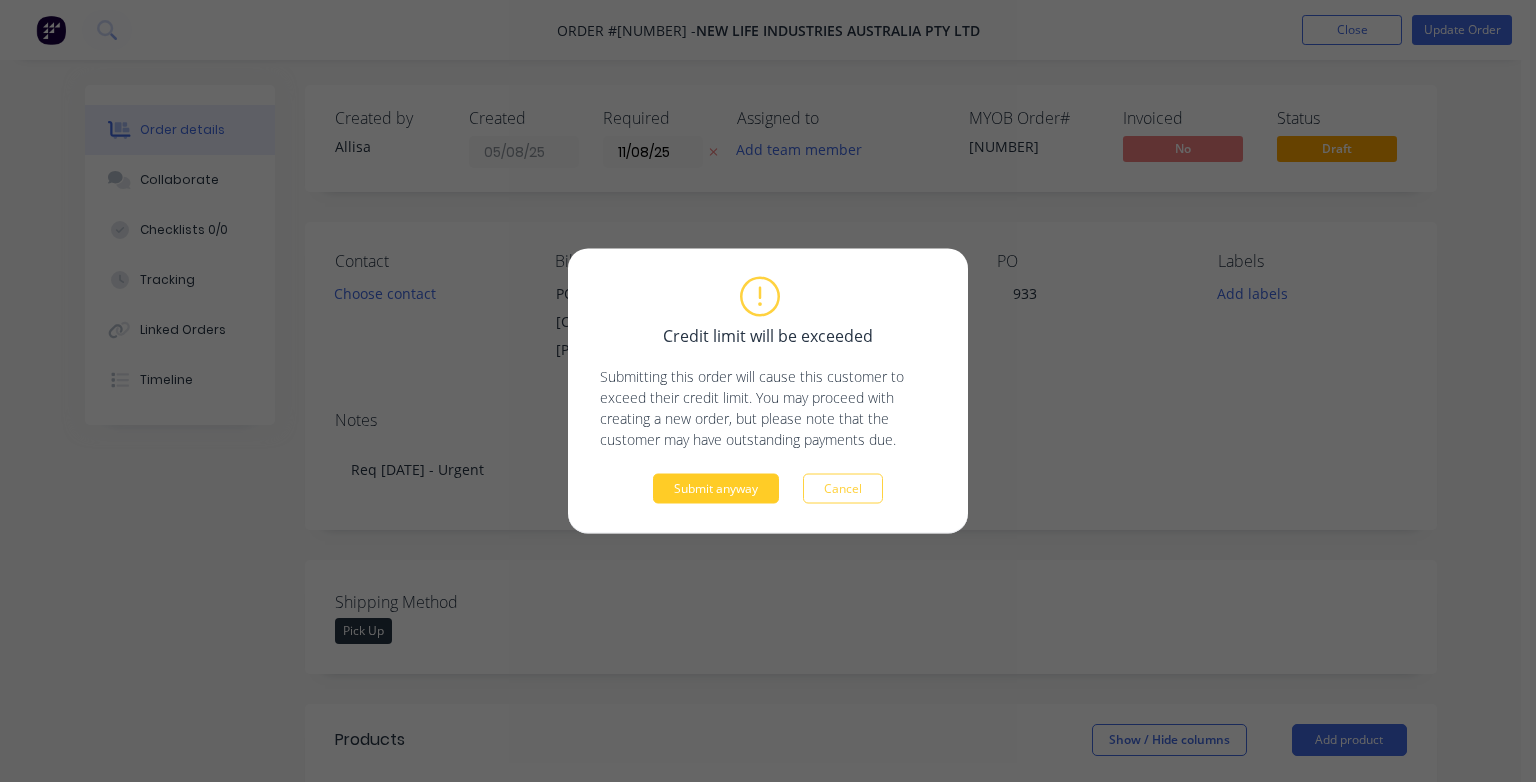 click on "Submit anyway" at bounding box center (716, 489) 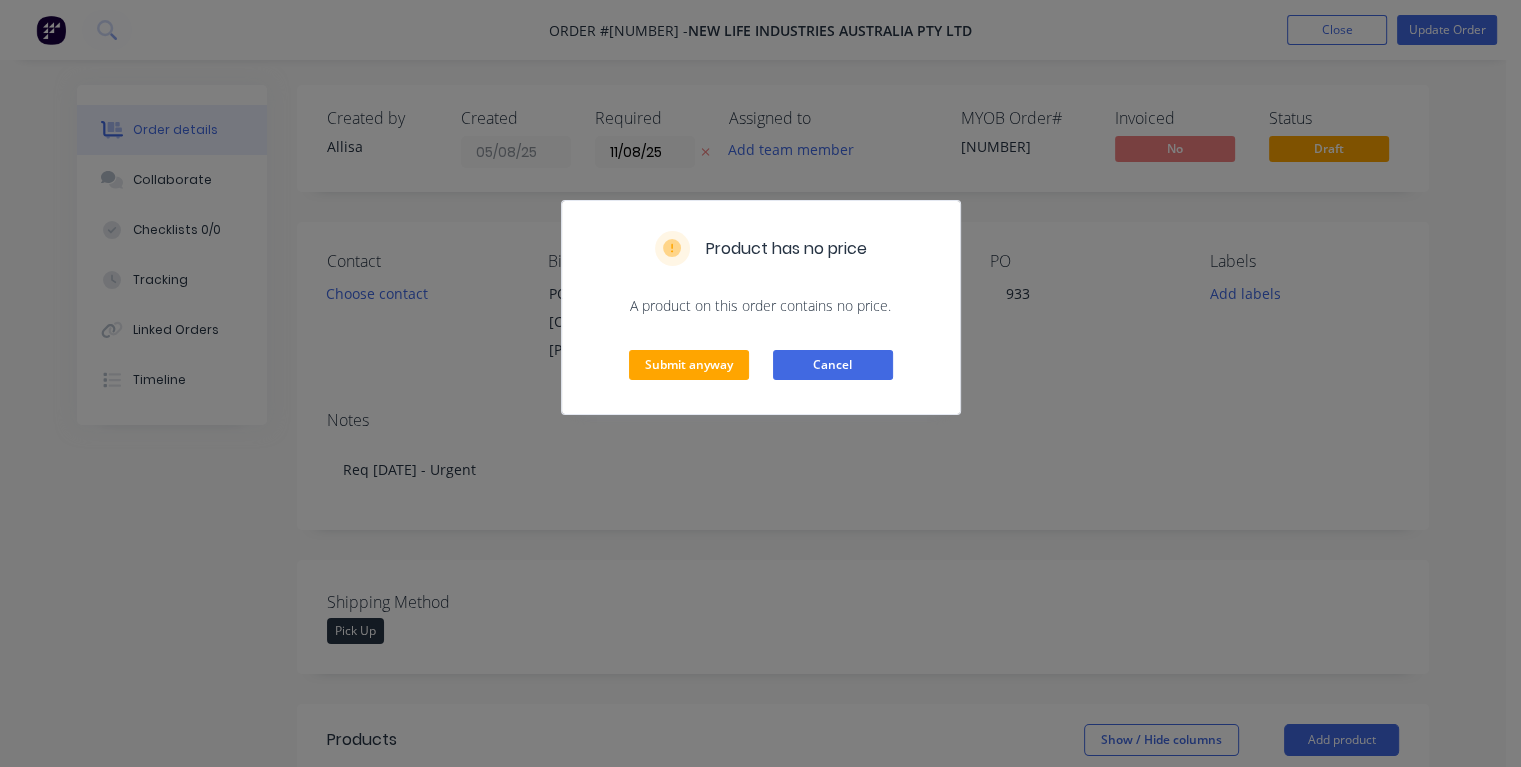 click on "Cancel" at bounding box center (833, 365) 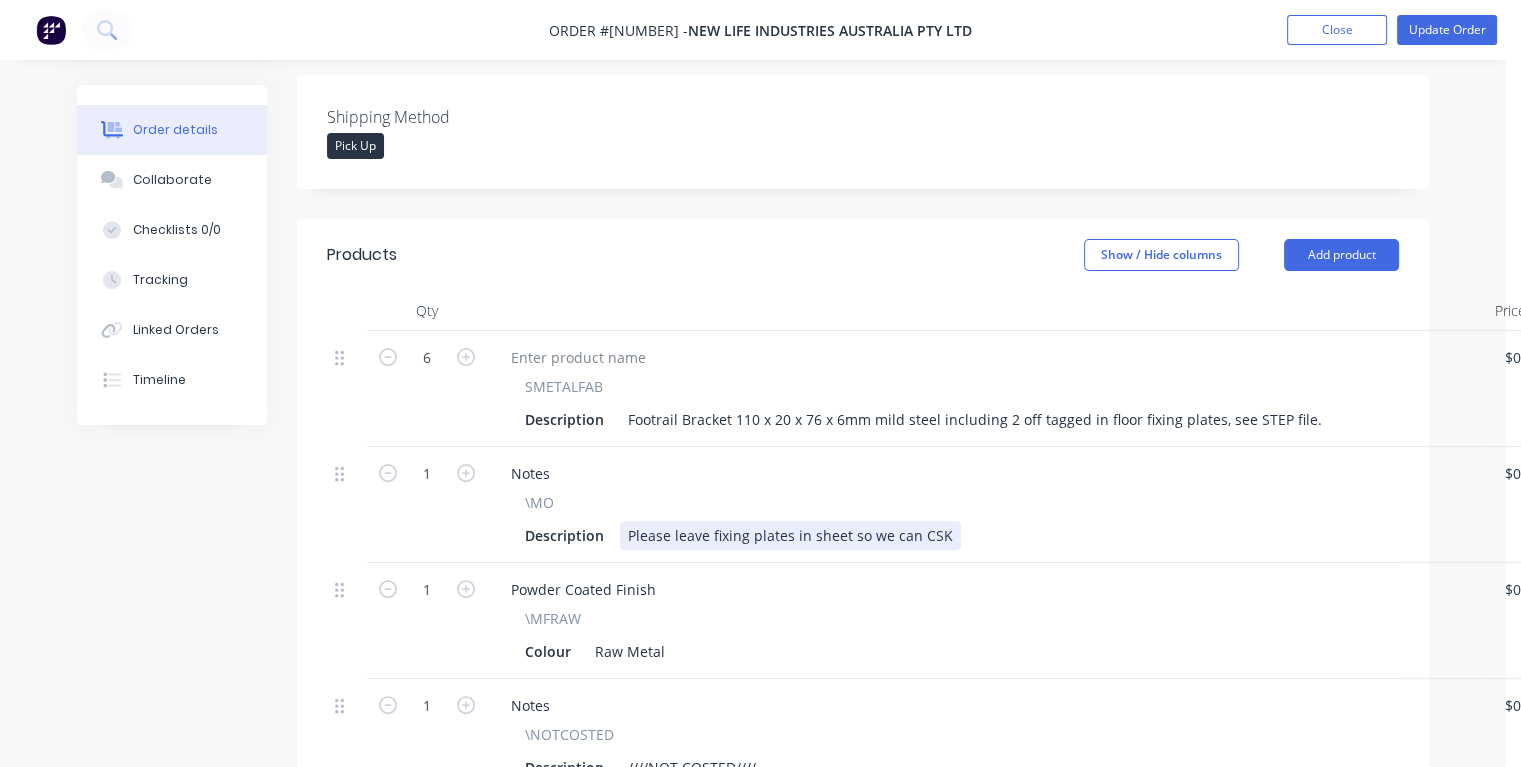 scroll, scrollTop: 800, scrollLeft: 0, axis: vertical 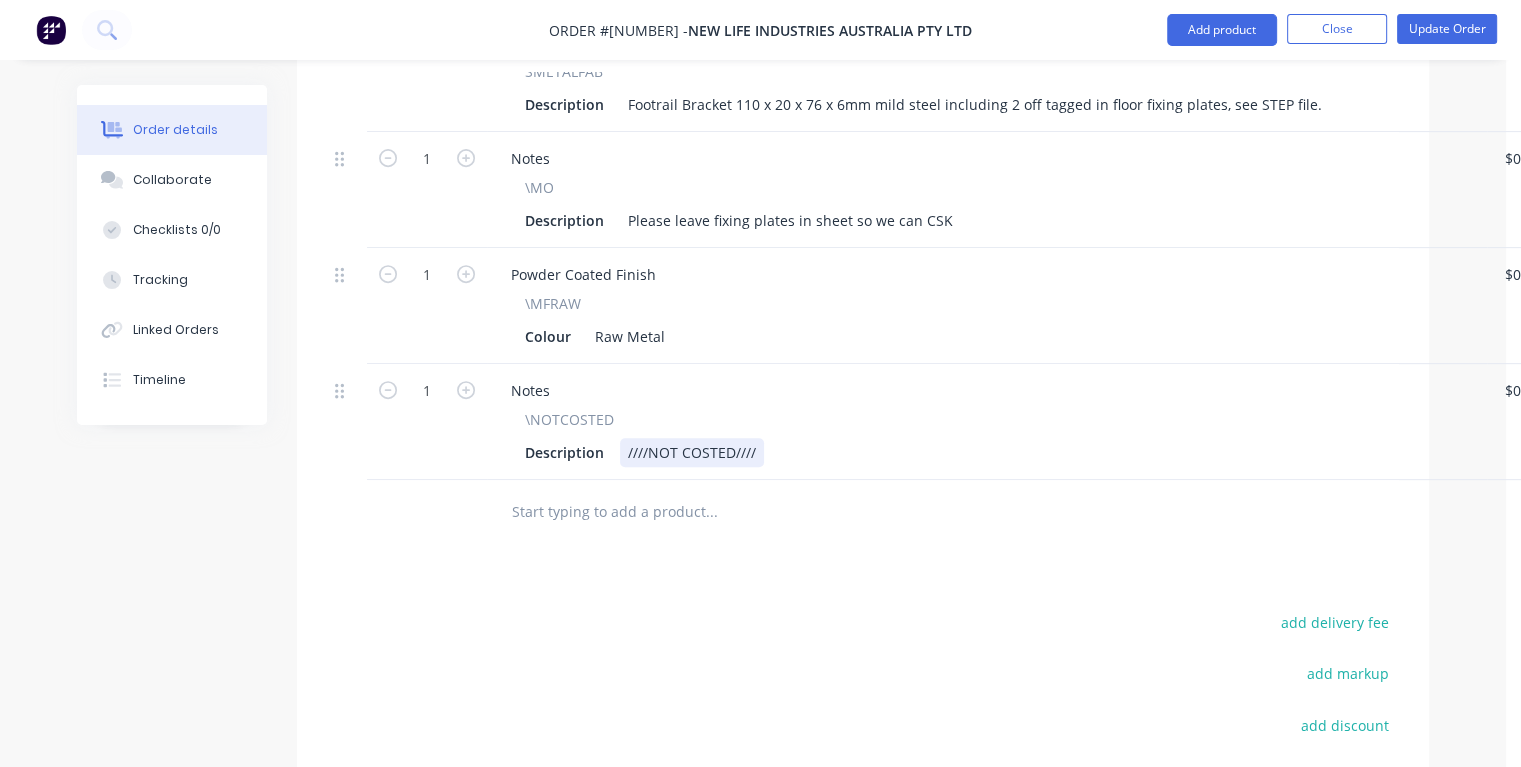 click on "Description ////NOT COSTED////" at bounding box center [983, 452] 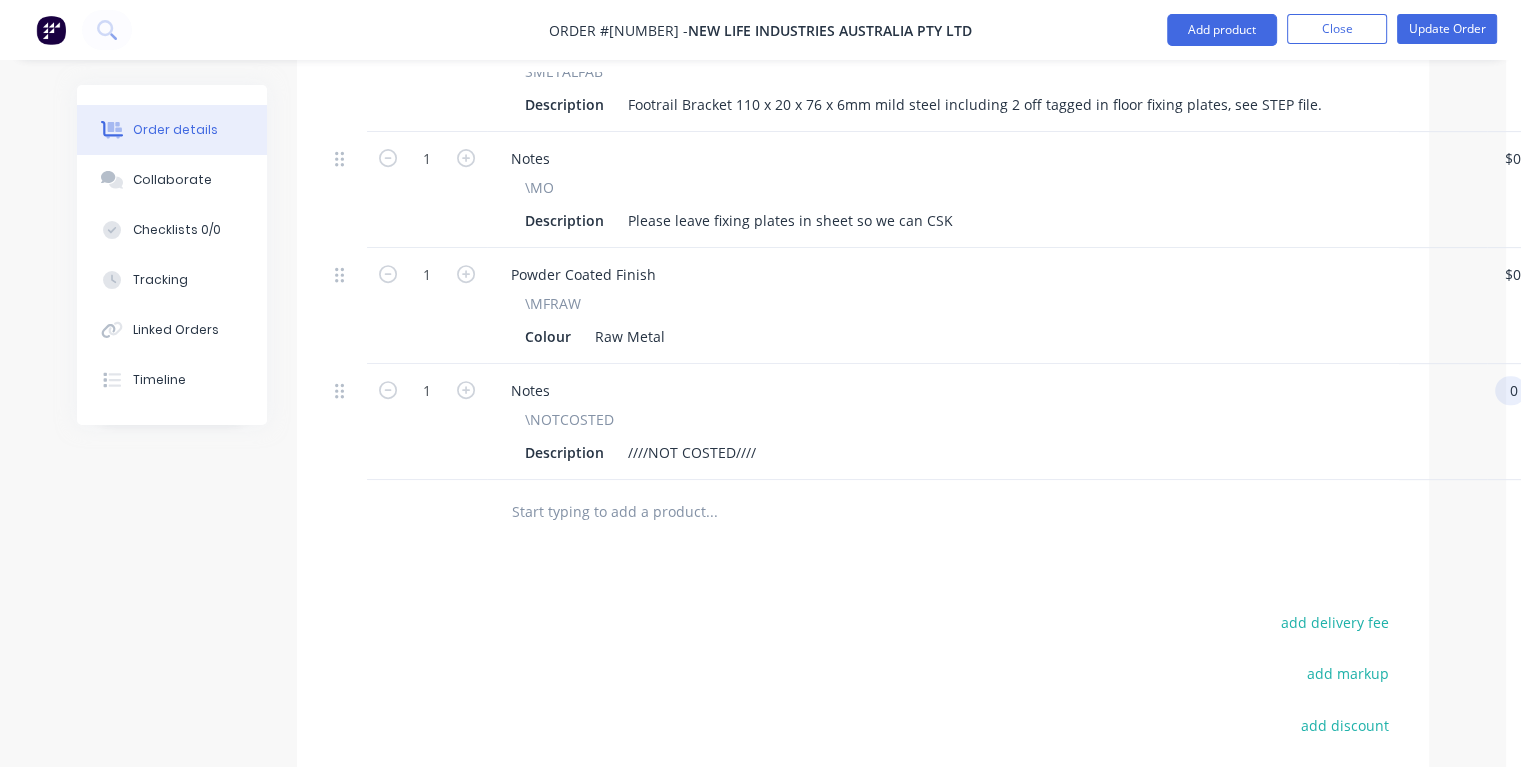 scroll, scrollTop: 800, scrollLeft: 28, axis: both 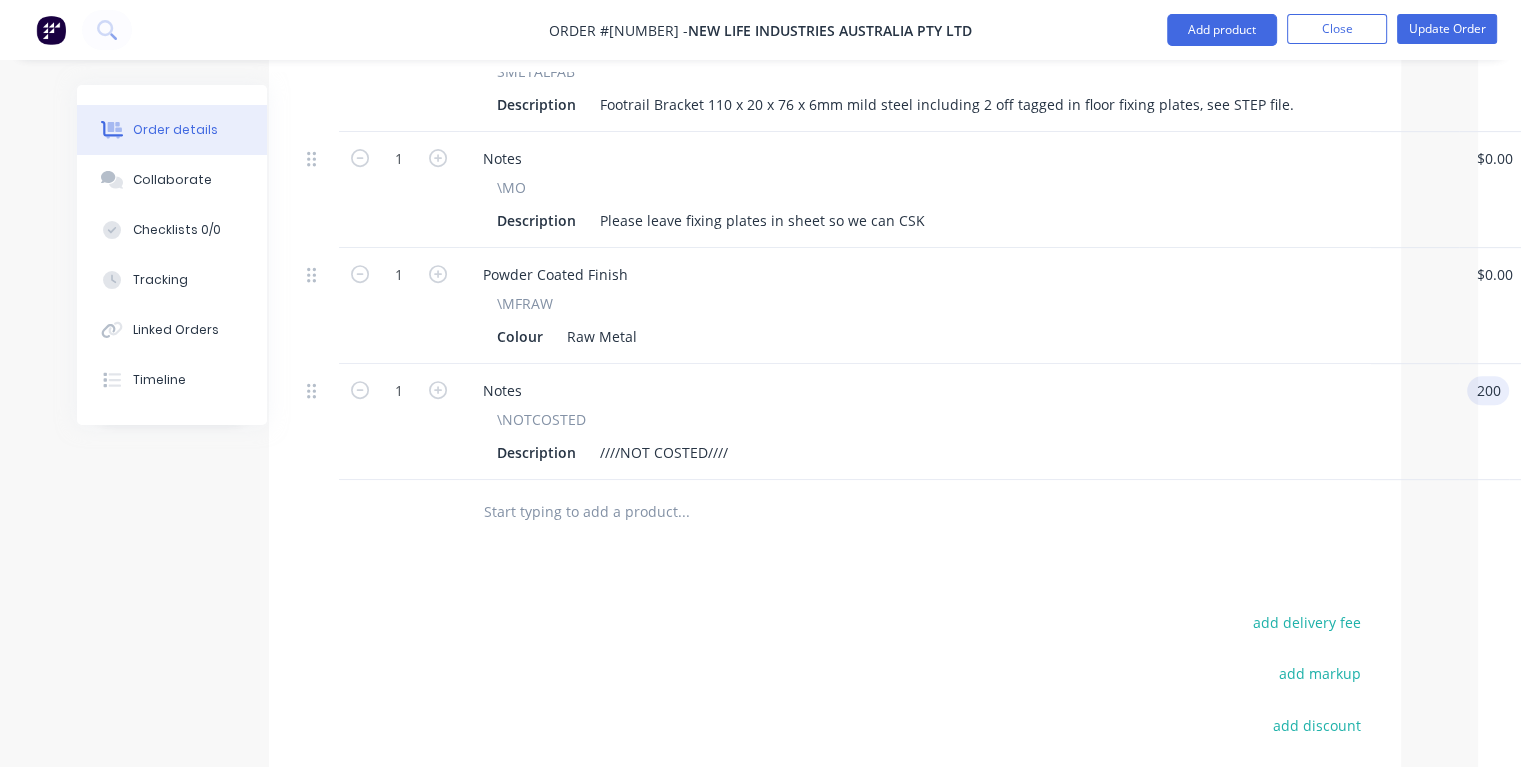 type on "$200.00" 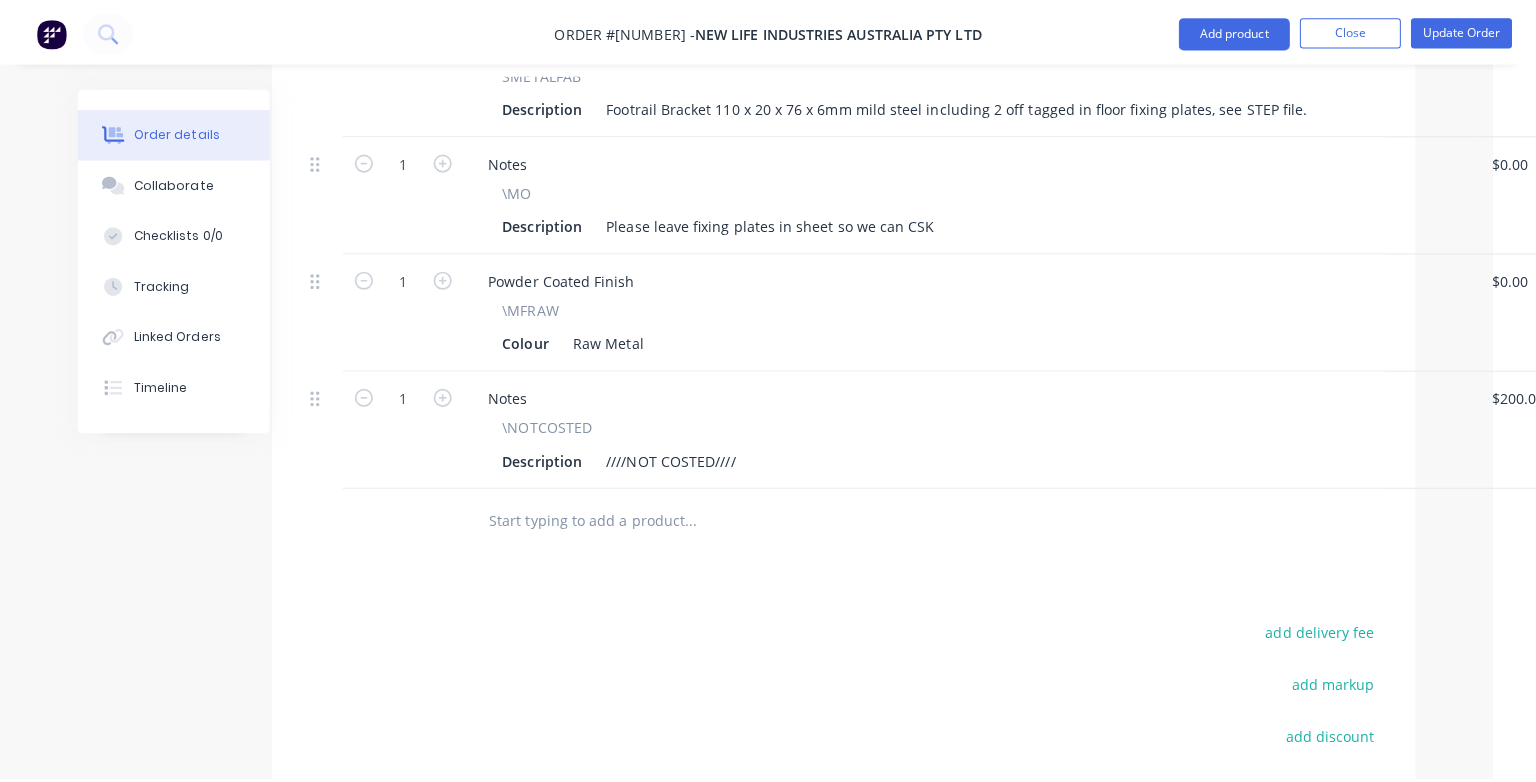 scroll, scrollTop: 800, scrollLeft: 148, axis: both 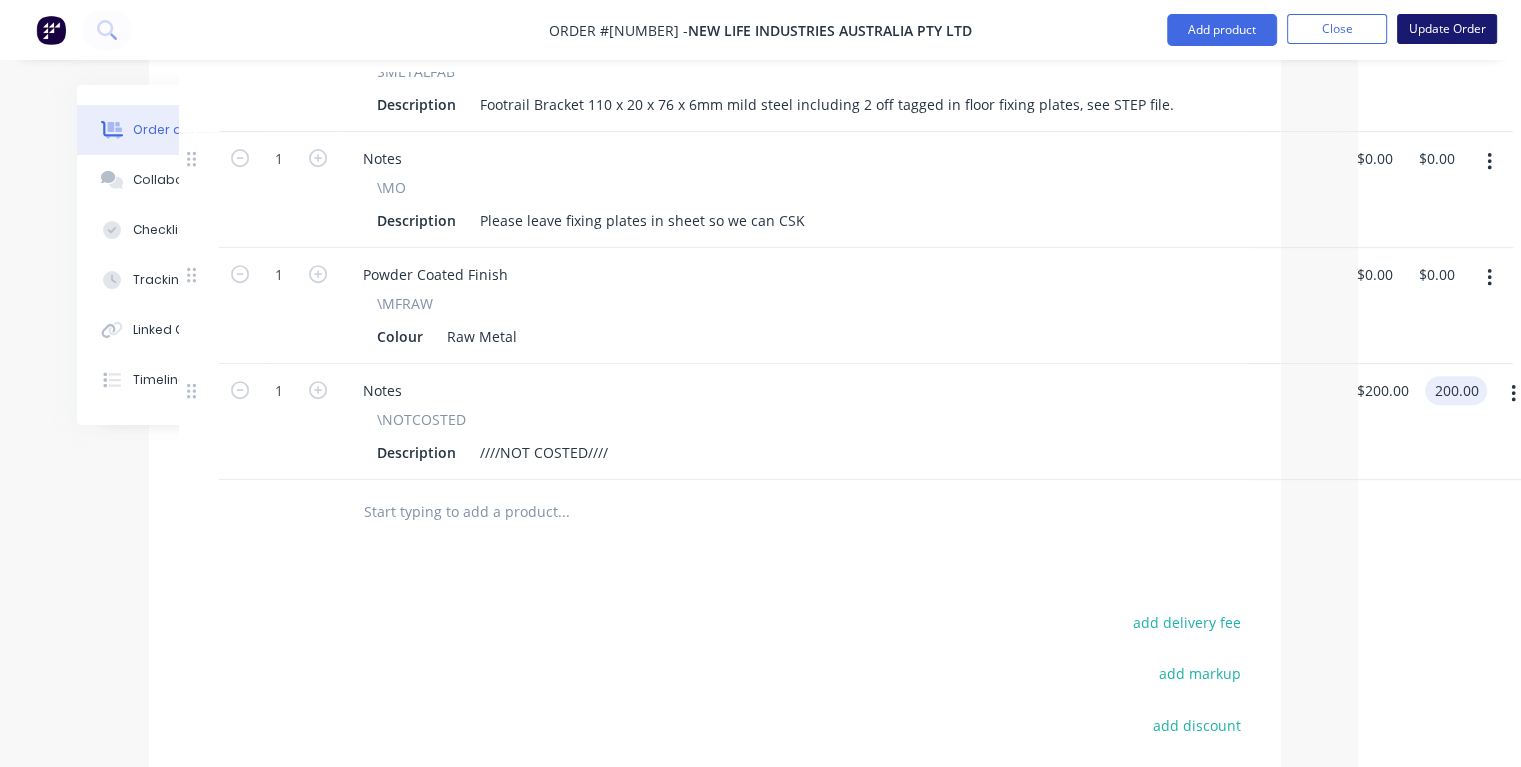 type on "$200.00" 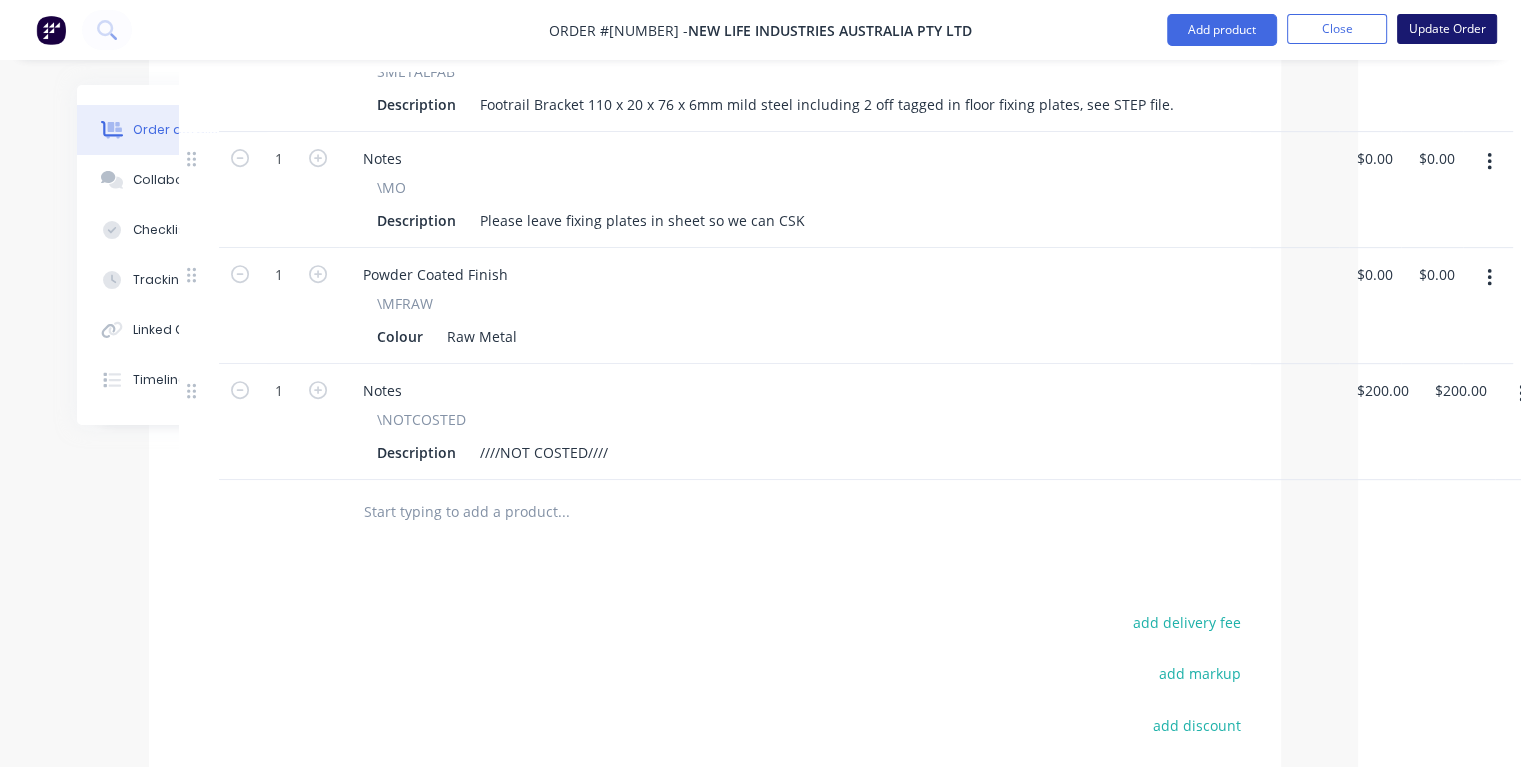 click on "Update Order" at bounding box center (1447, 29) 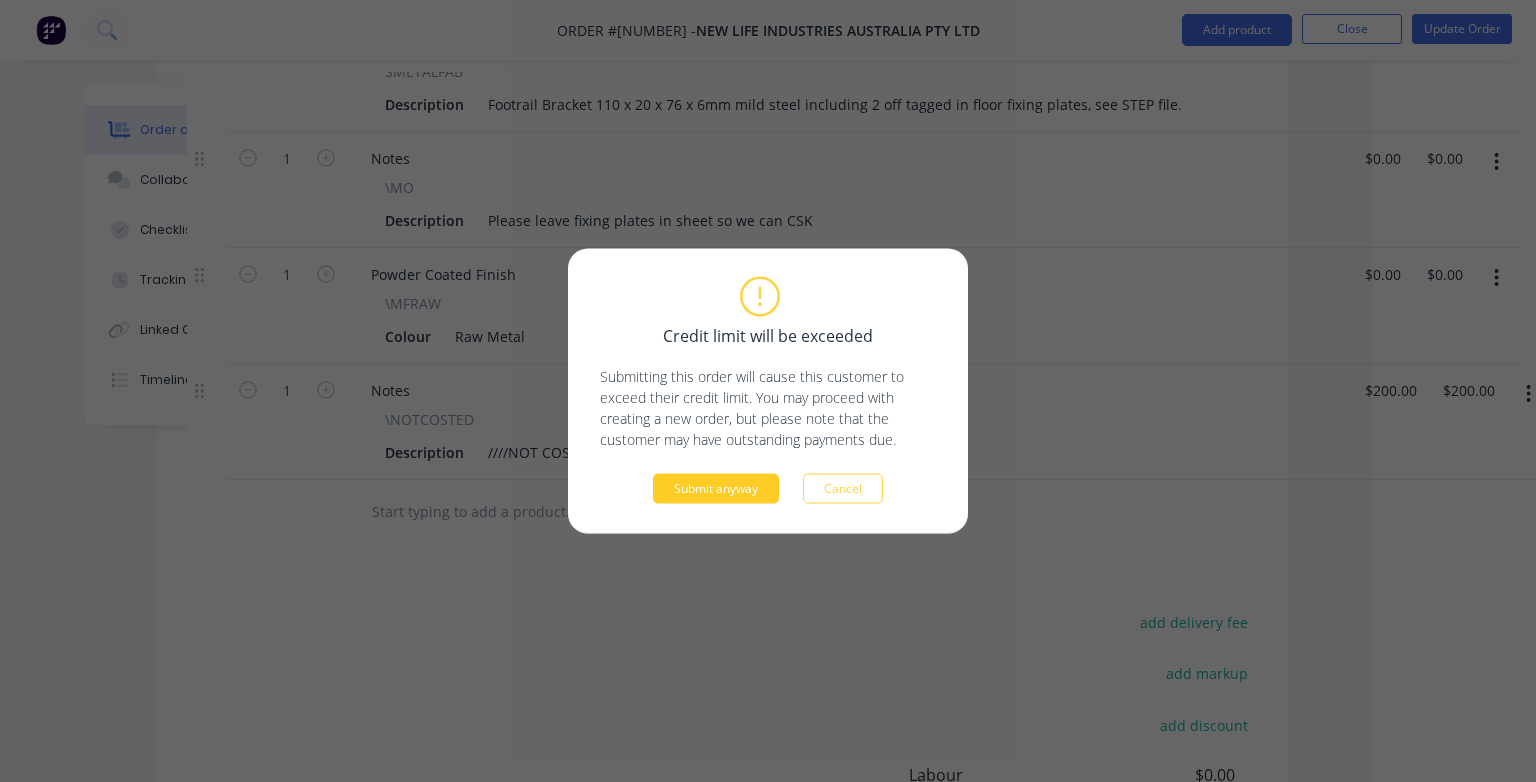click on "Submit anyway" at bounding box center [716, 489] 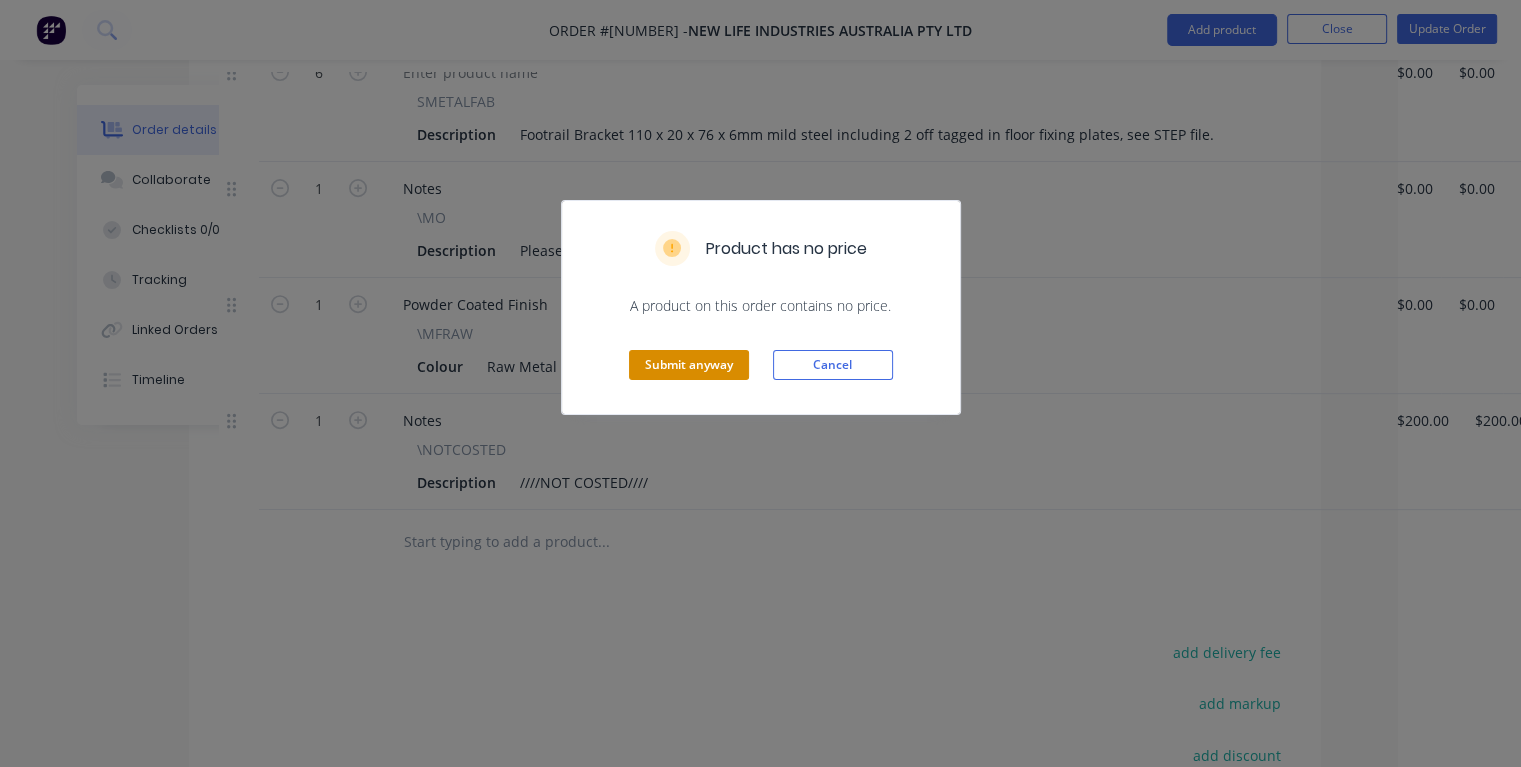 click on "Submit anyway" at bounding box center (689, 365) 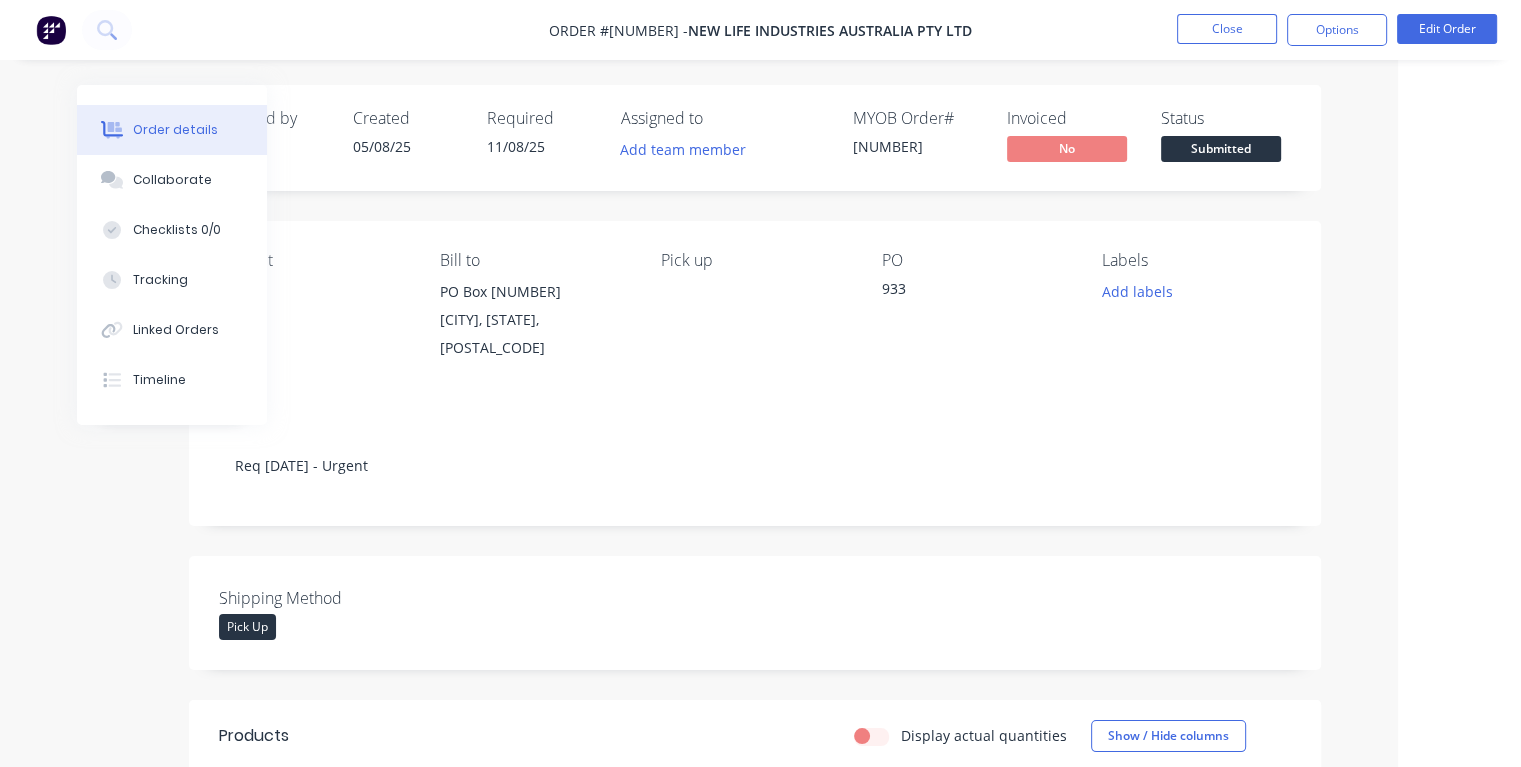 scroll, scrollTop: 0, scrollLeft: 108, axis: horizontal 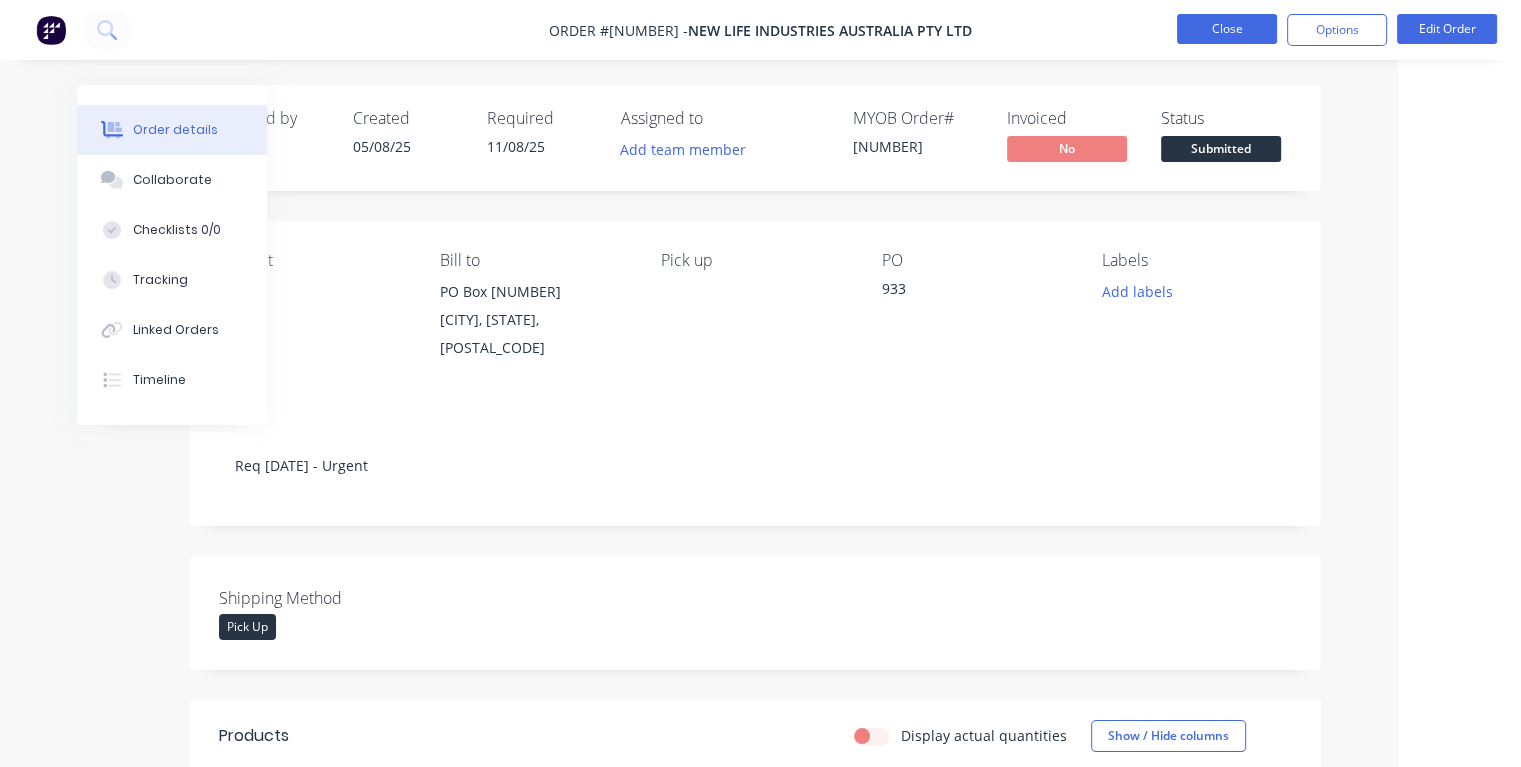 click on "Close" at bounding box center (1227, 29) 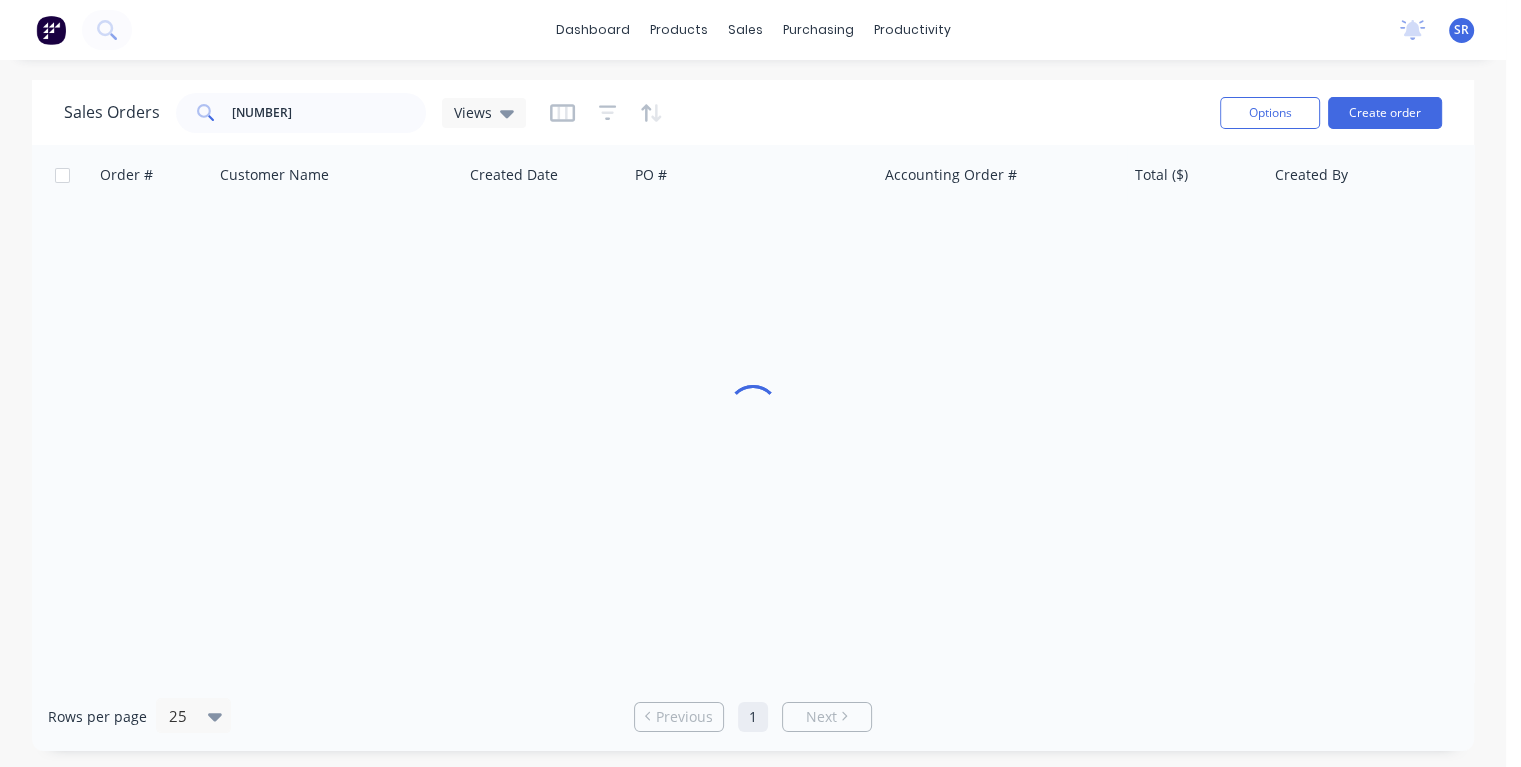 scroll, scrollTop: 0, scrollLeft: 0, axis: both 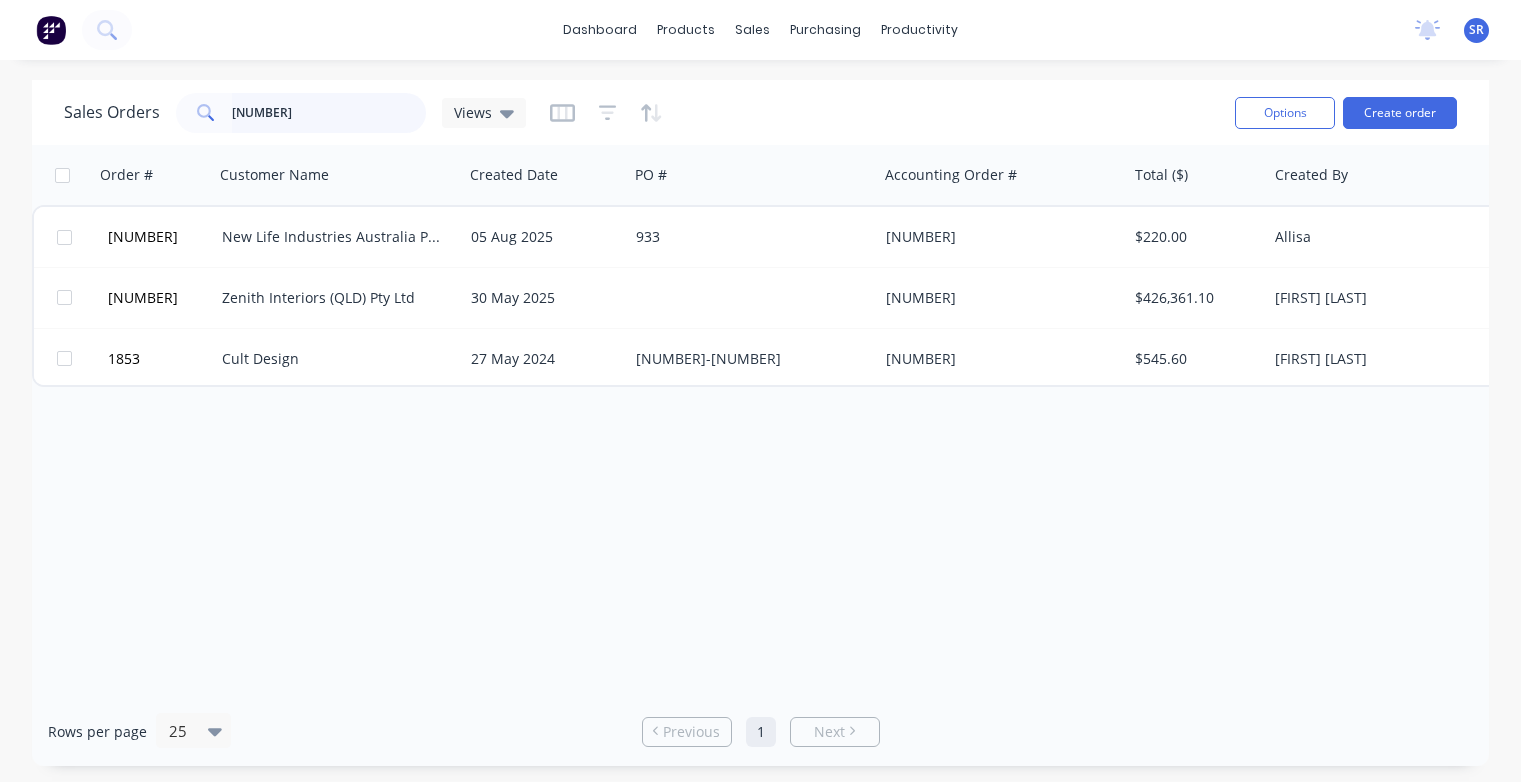 drag, startPoint x: 277, startPoint y: 110, endPoint x: 287, endPoint y: 113, distance: 10.440307 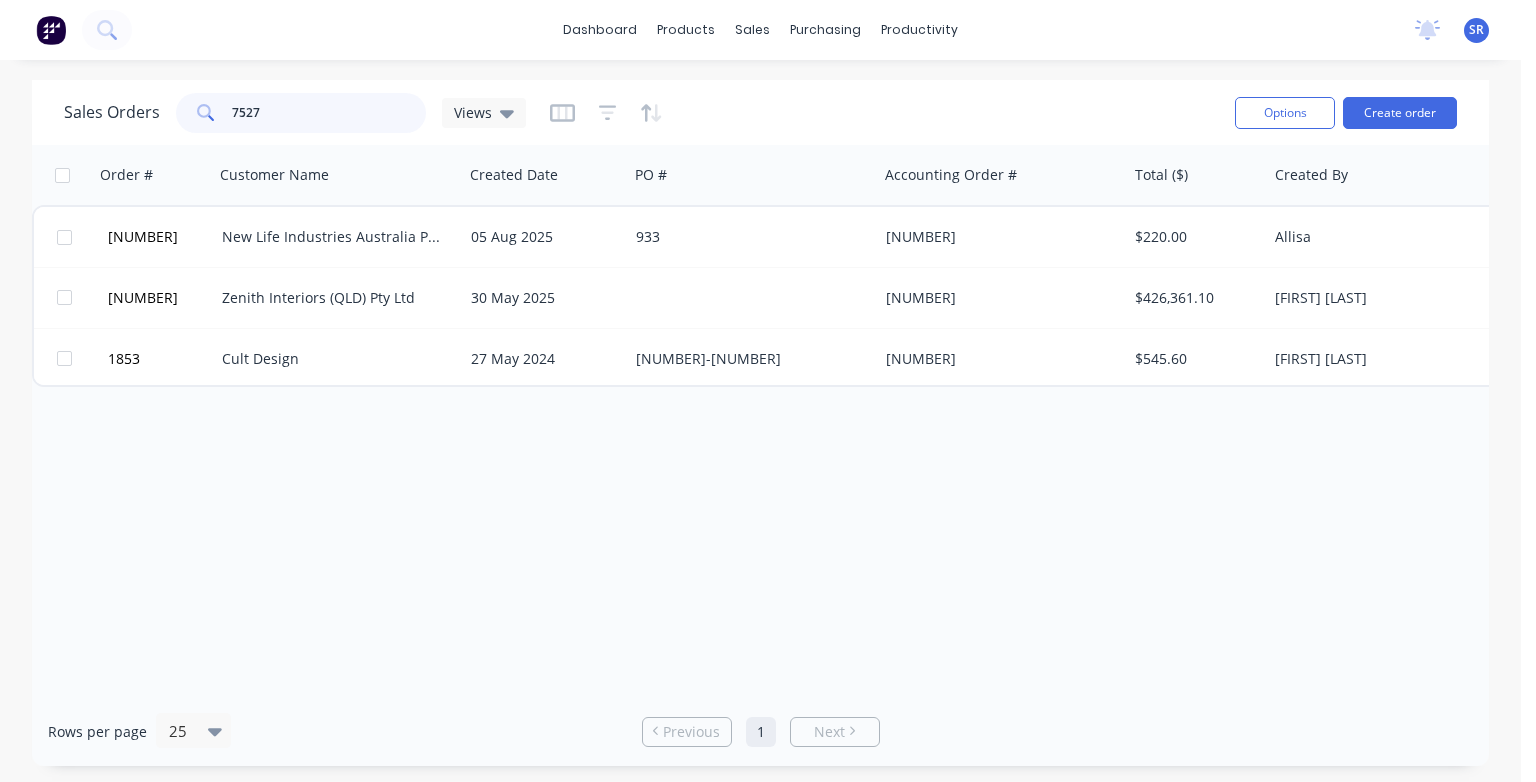 type on "7527" 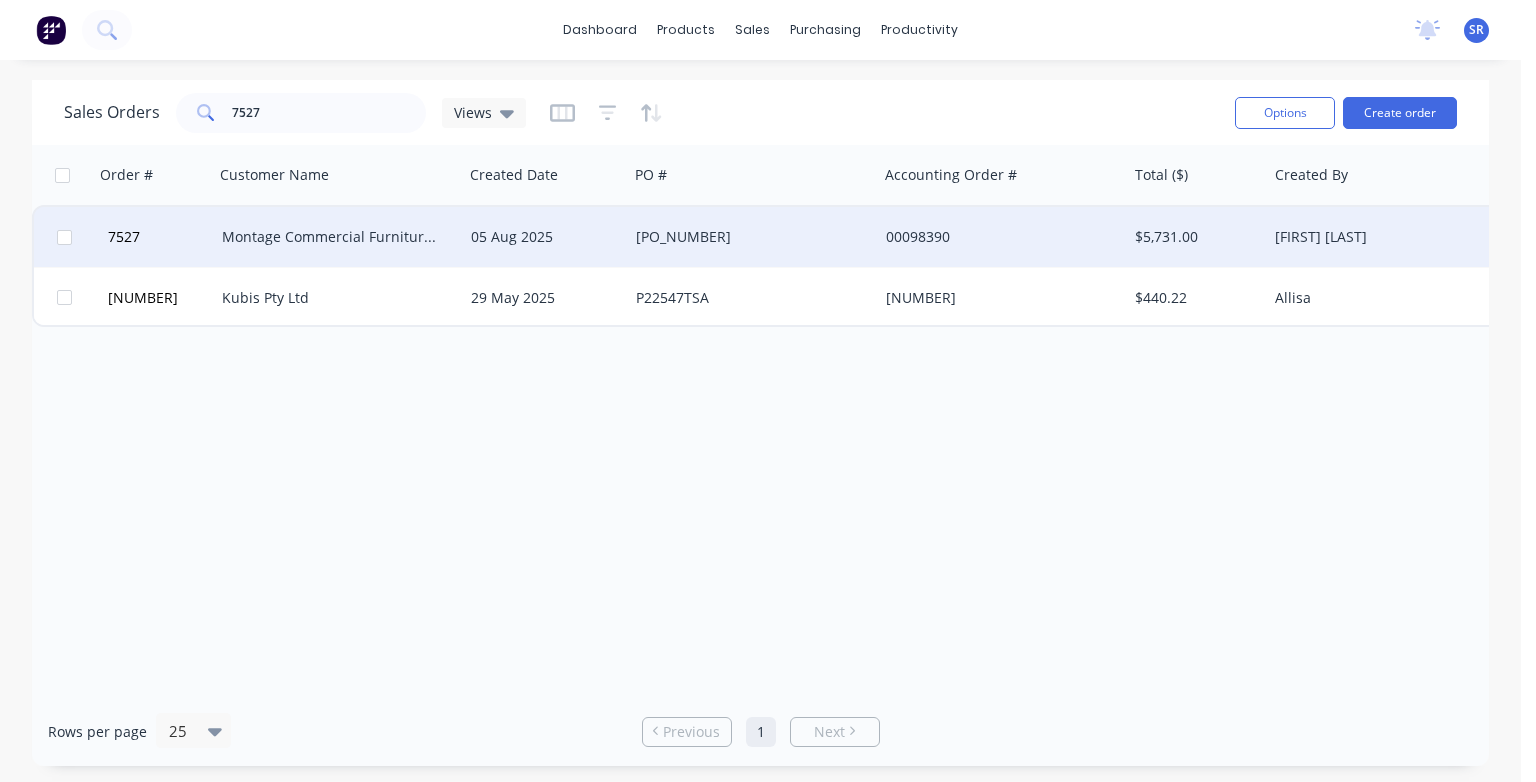 click on "Montage Commercial Furniture Pty Ltd" at bounding box center [333, 237] 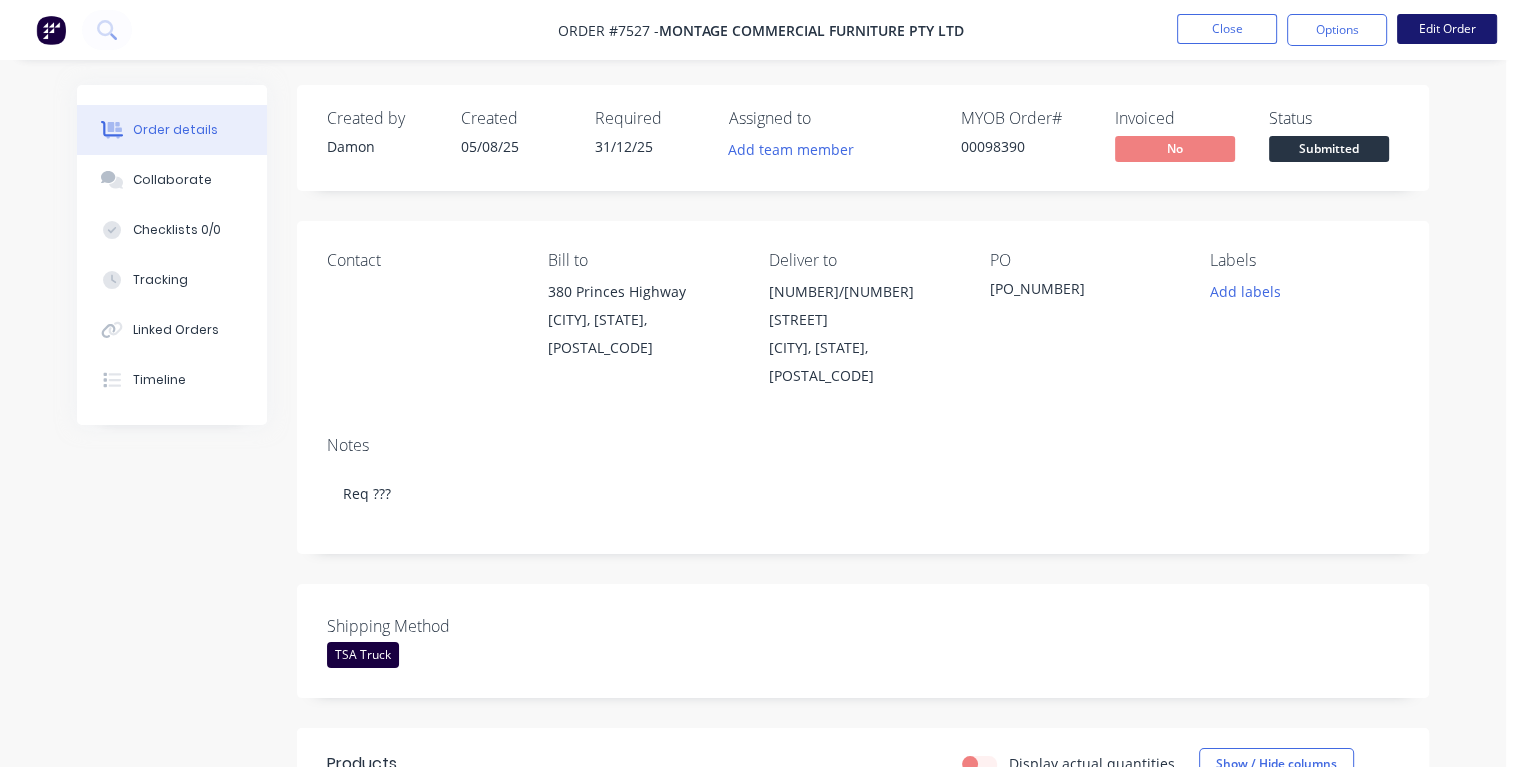 click on "Edit Order" at bounding box center [1447, 29] 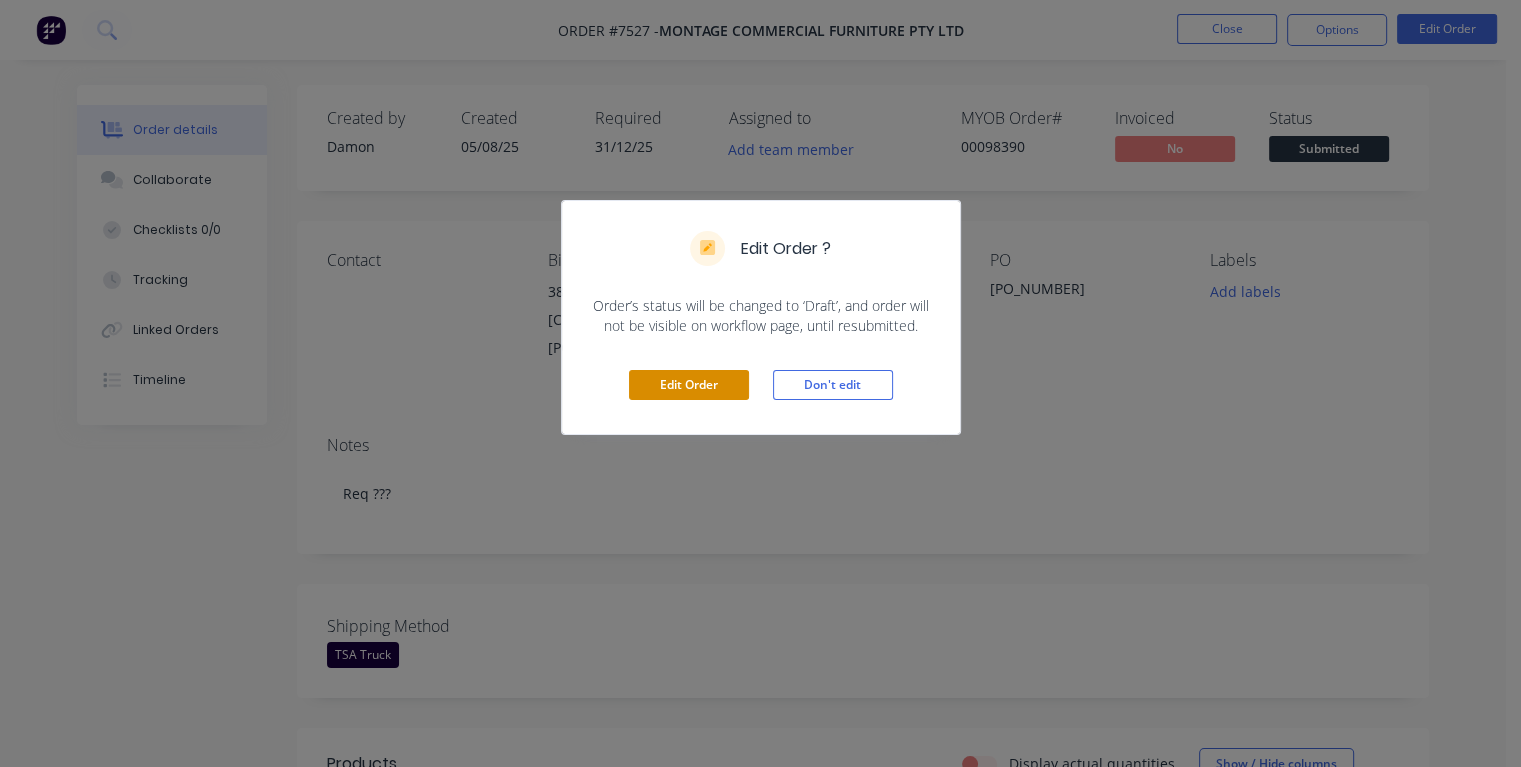 click on "Edit Order" at bounding box center (689, 385) 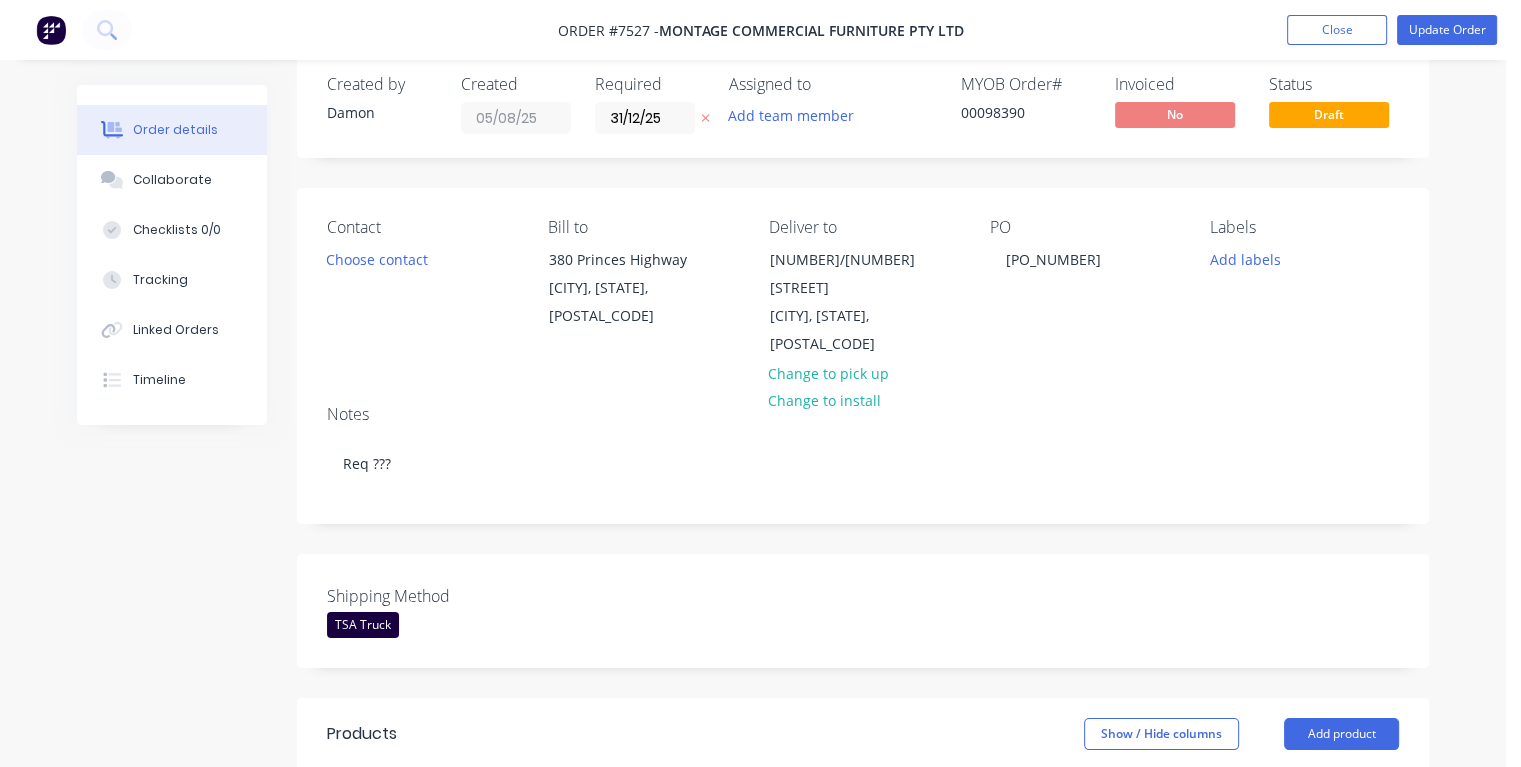 scroll, scrollTop: 0, scrollLeft: 0, axis: both 